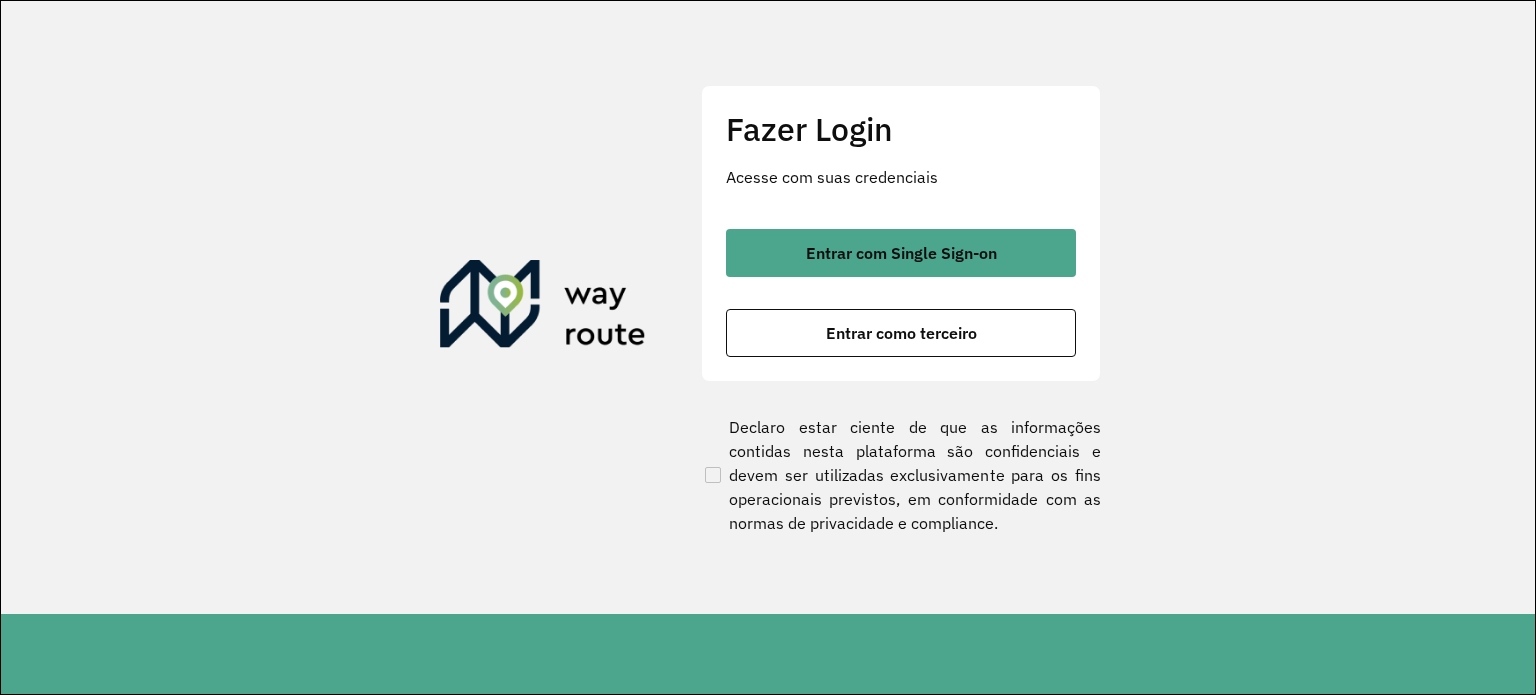 scroll, scrollTop: 0, scrollLeft: 0, axis: both 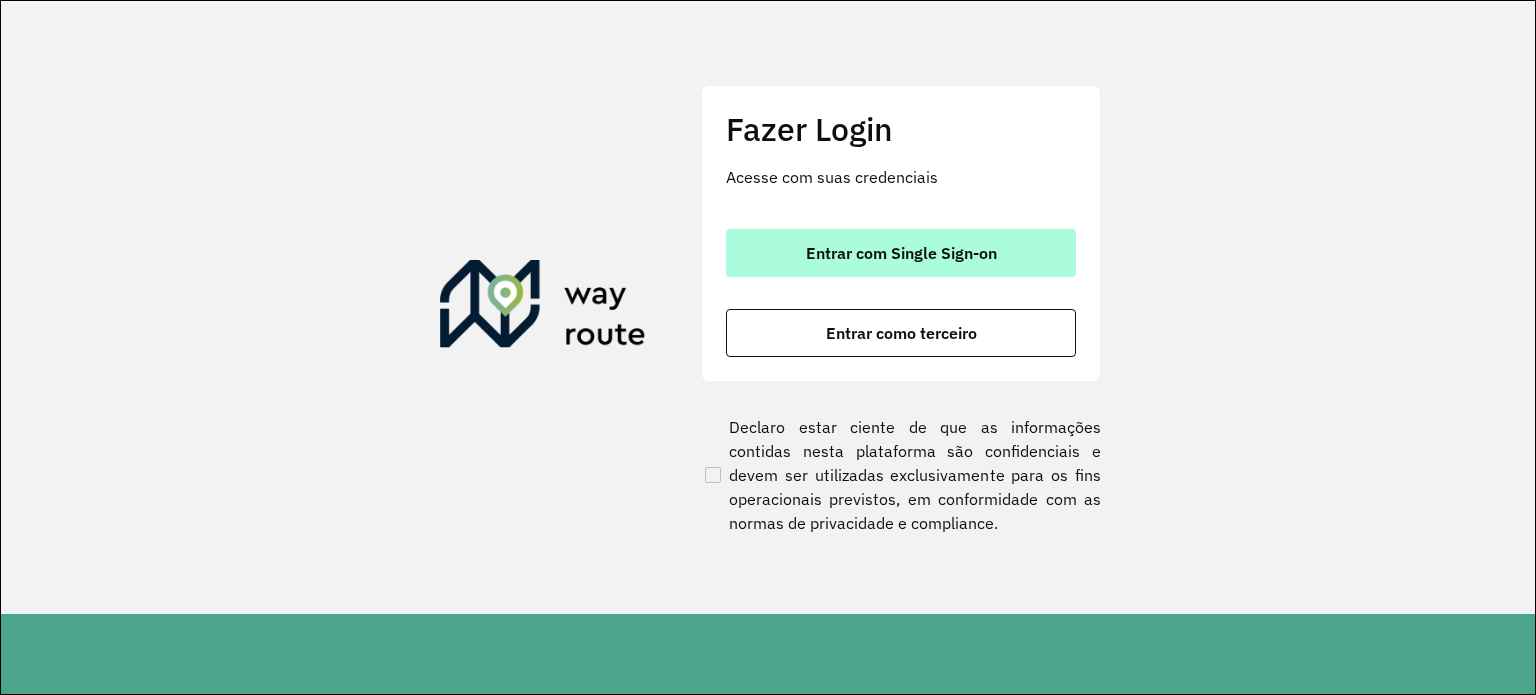 click on "Entrar com Single Sign-on" at bounding box center [901, 253] 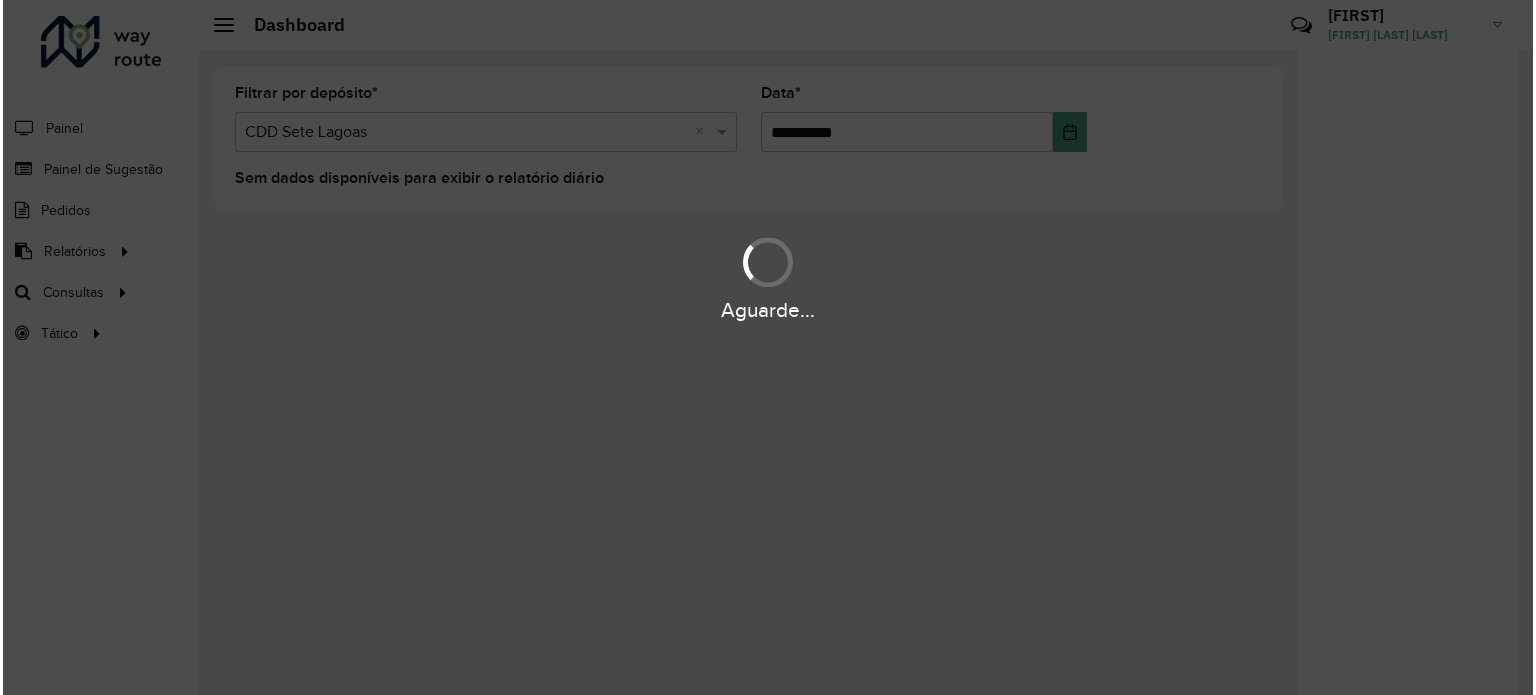 scroll, scrollTop: 0, scrollLeft: 0, axis: both 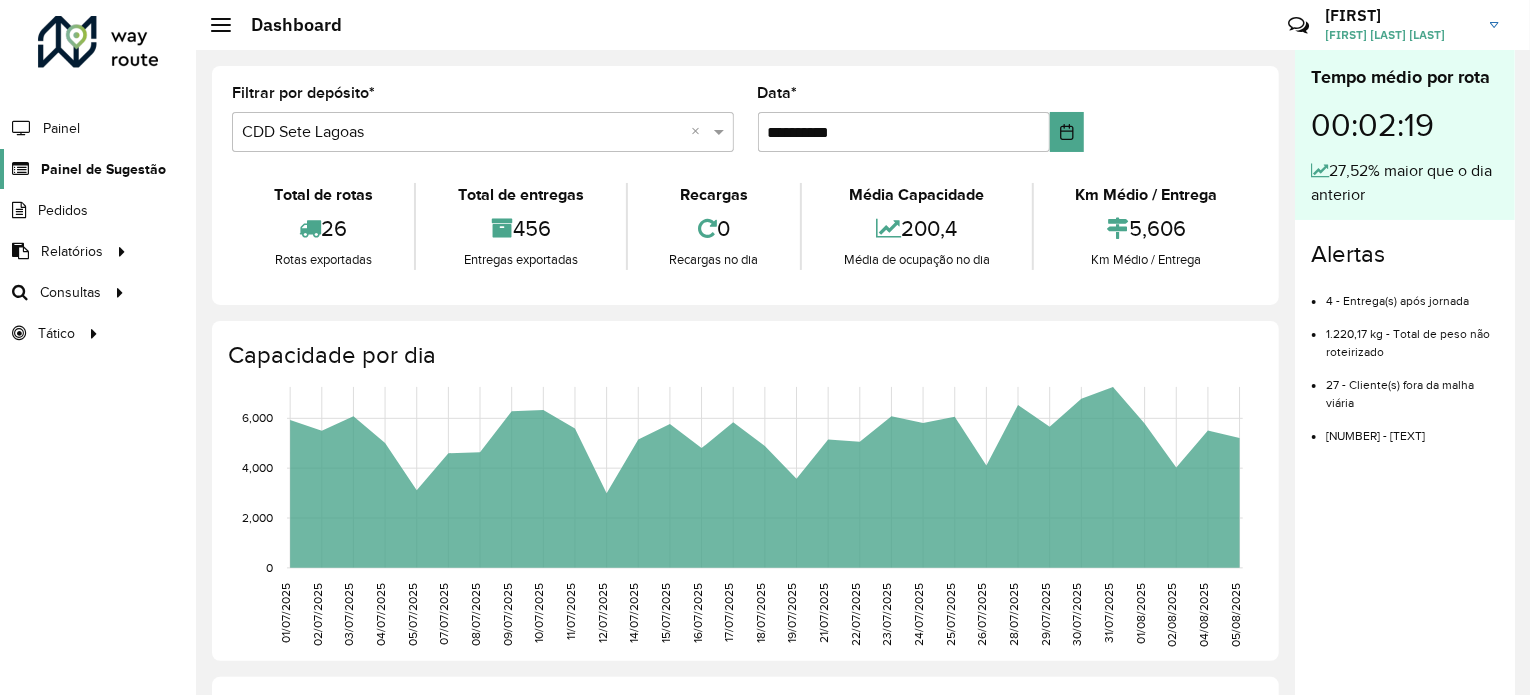 click on "Painel de Sugestão" 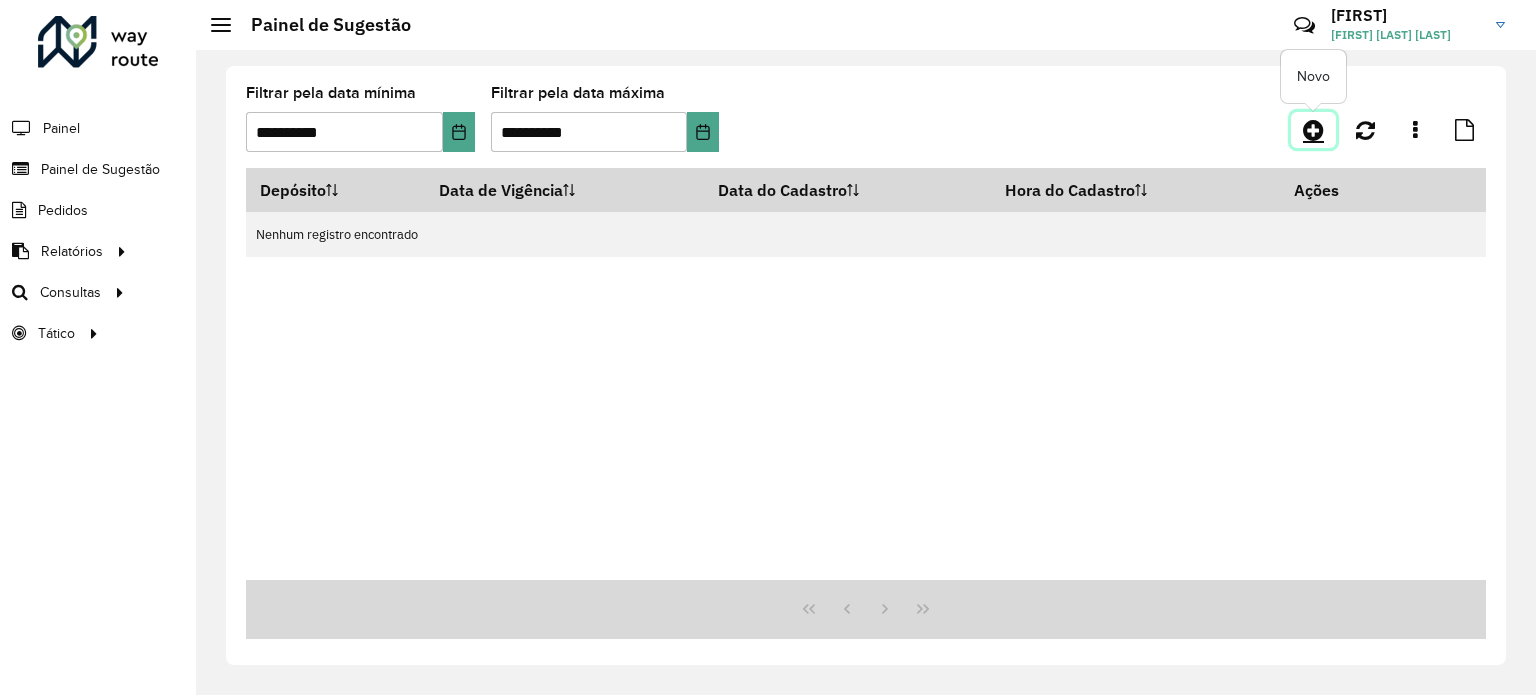 click 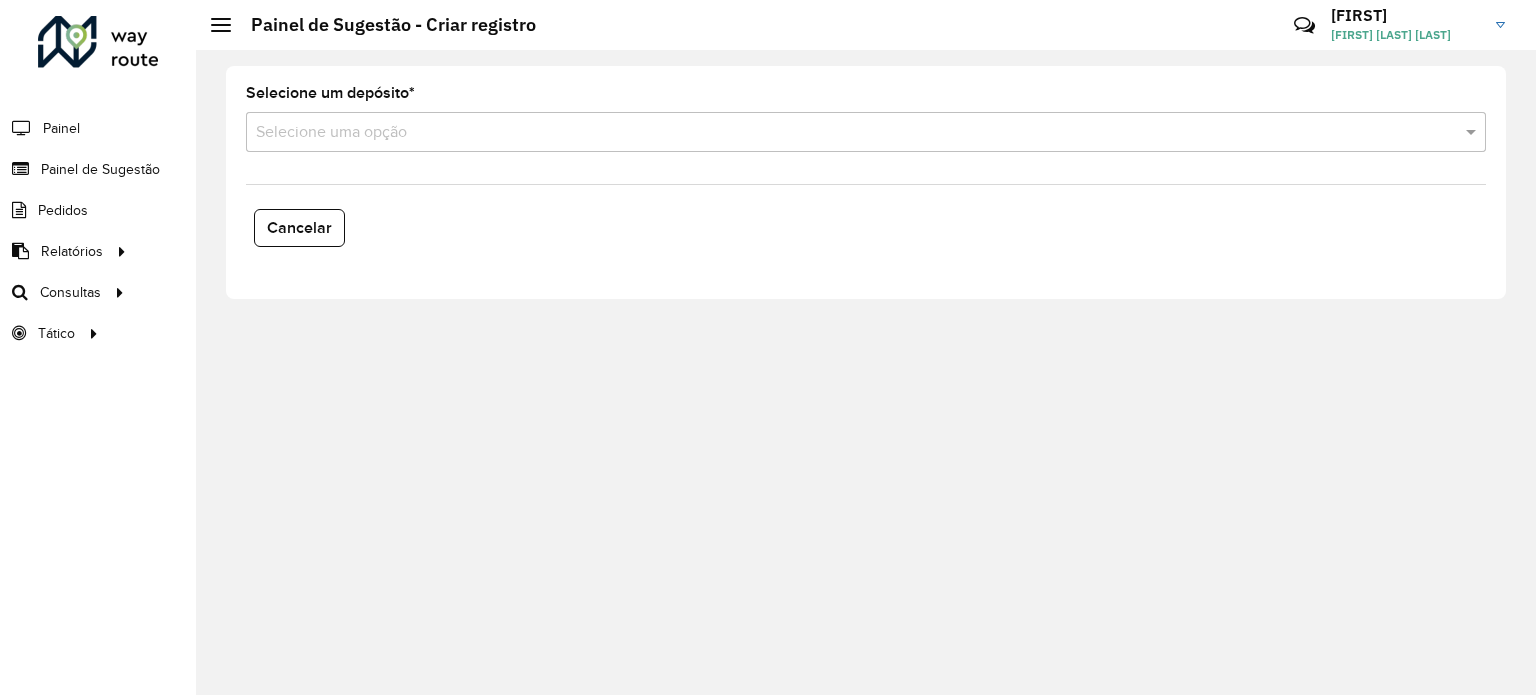 click at bounding box center [846, 133] 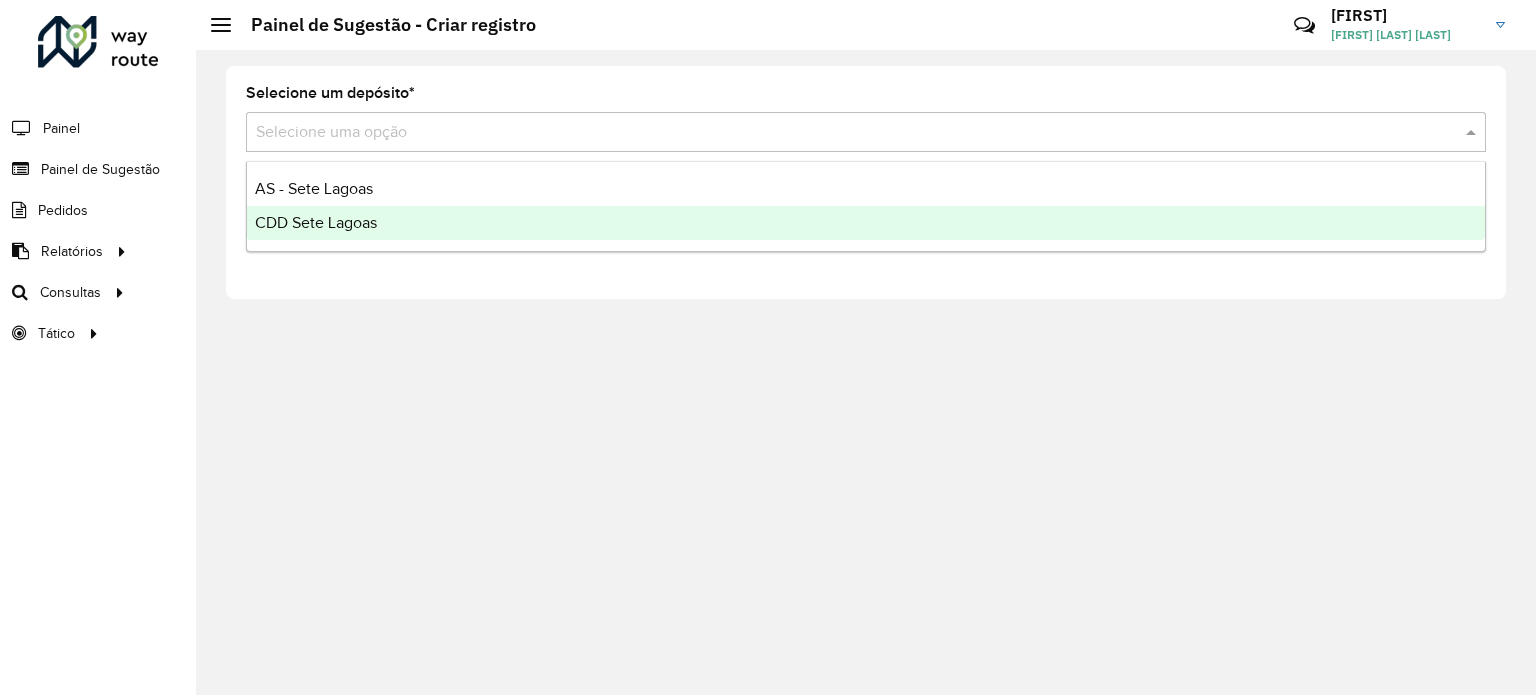 click on "CDD Sete Lagoas" at bounding box center (866, 223) 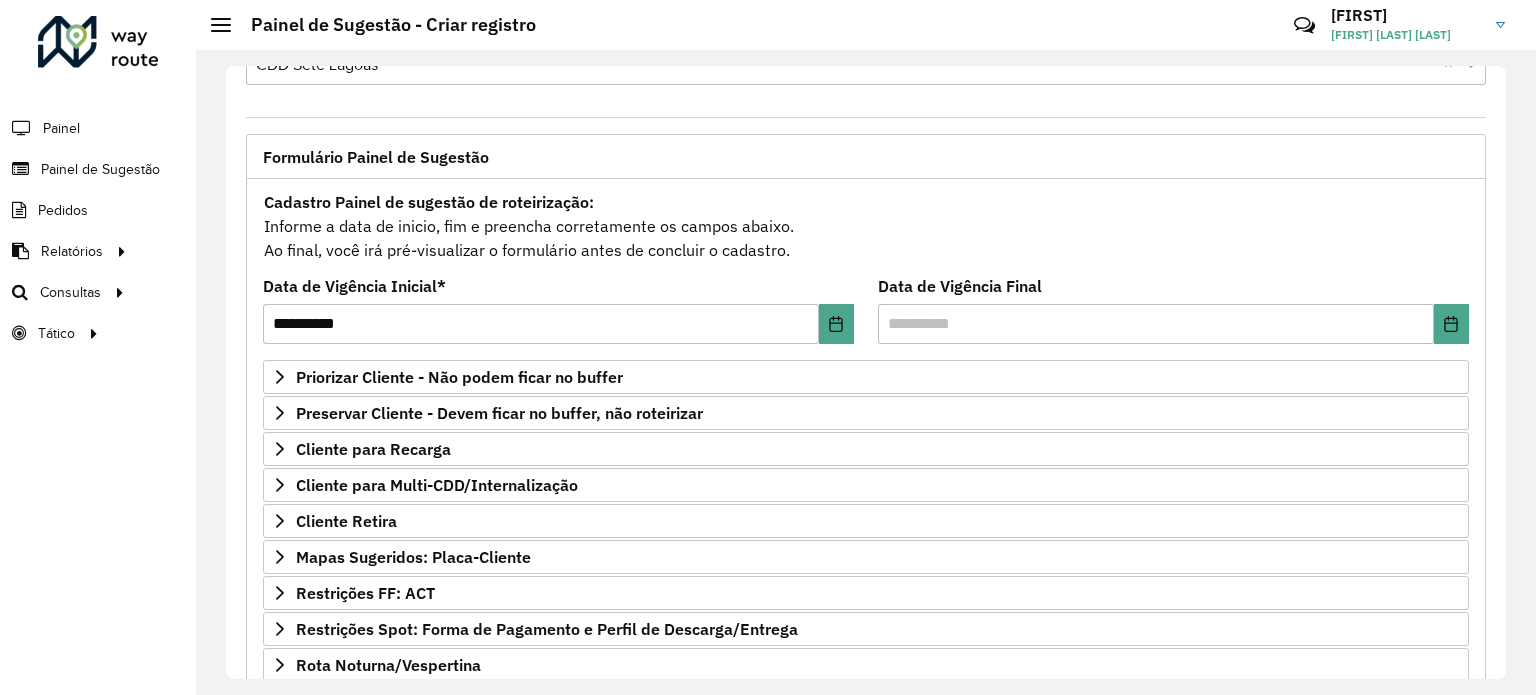 scroll, scrollTop: 200, scrollLeft: 0, axis: vertical 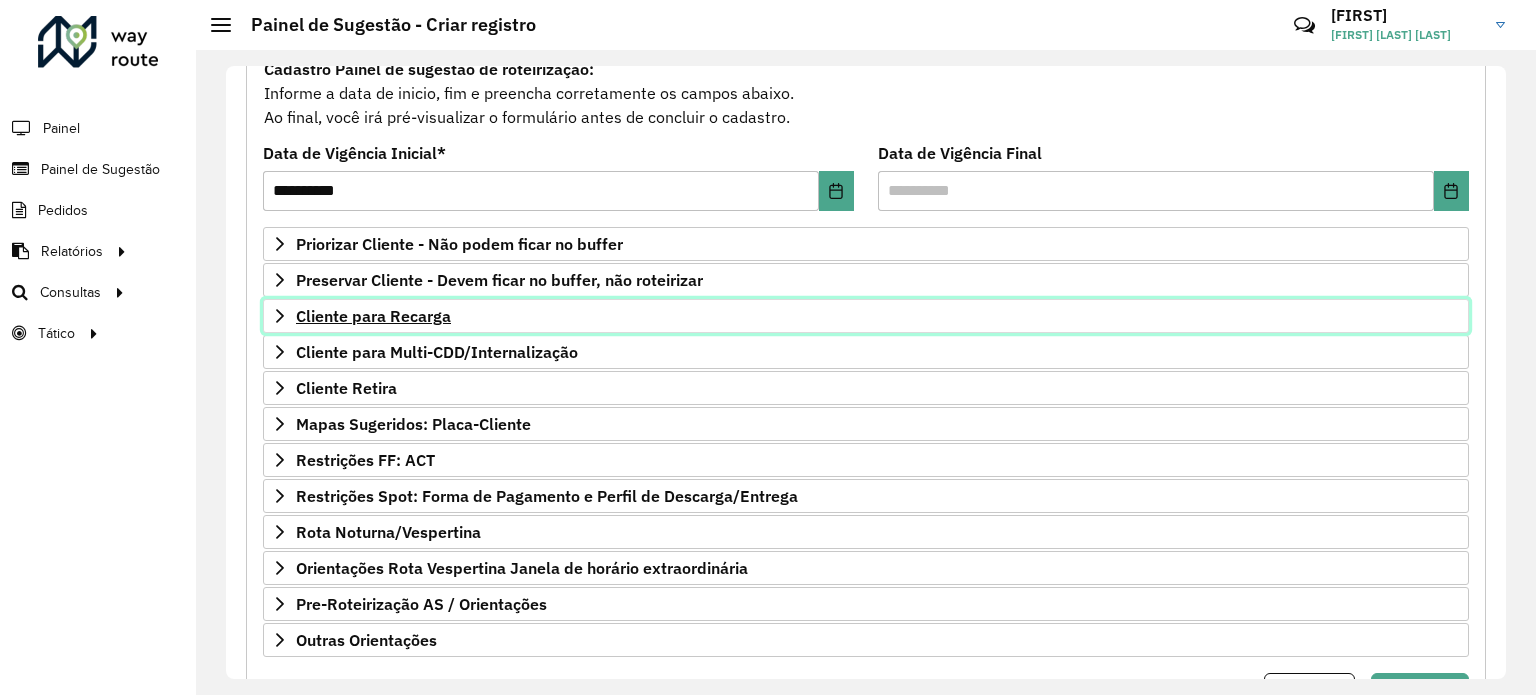 click on "Cliente para Recarga" at bounding box center [866, 316] 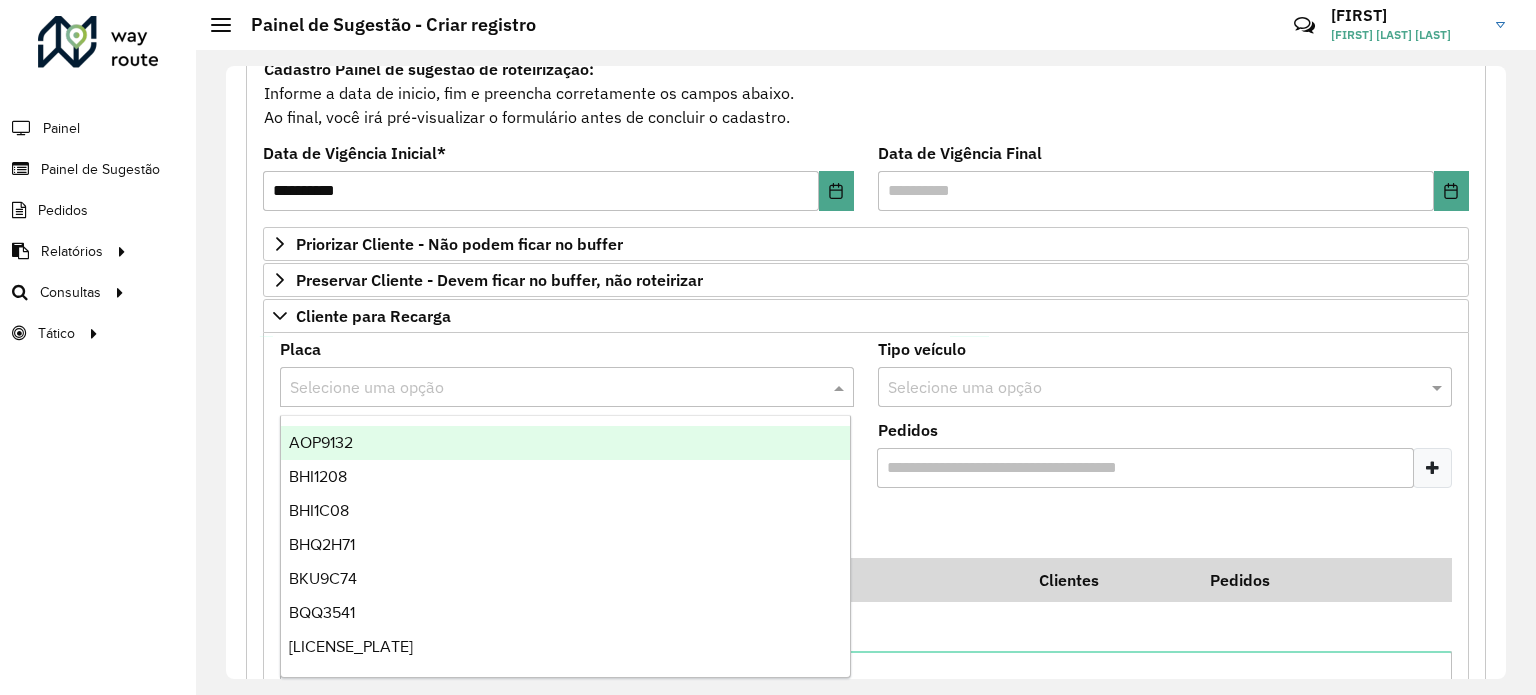 click at bounding box center (547, 388) 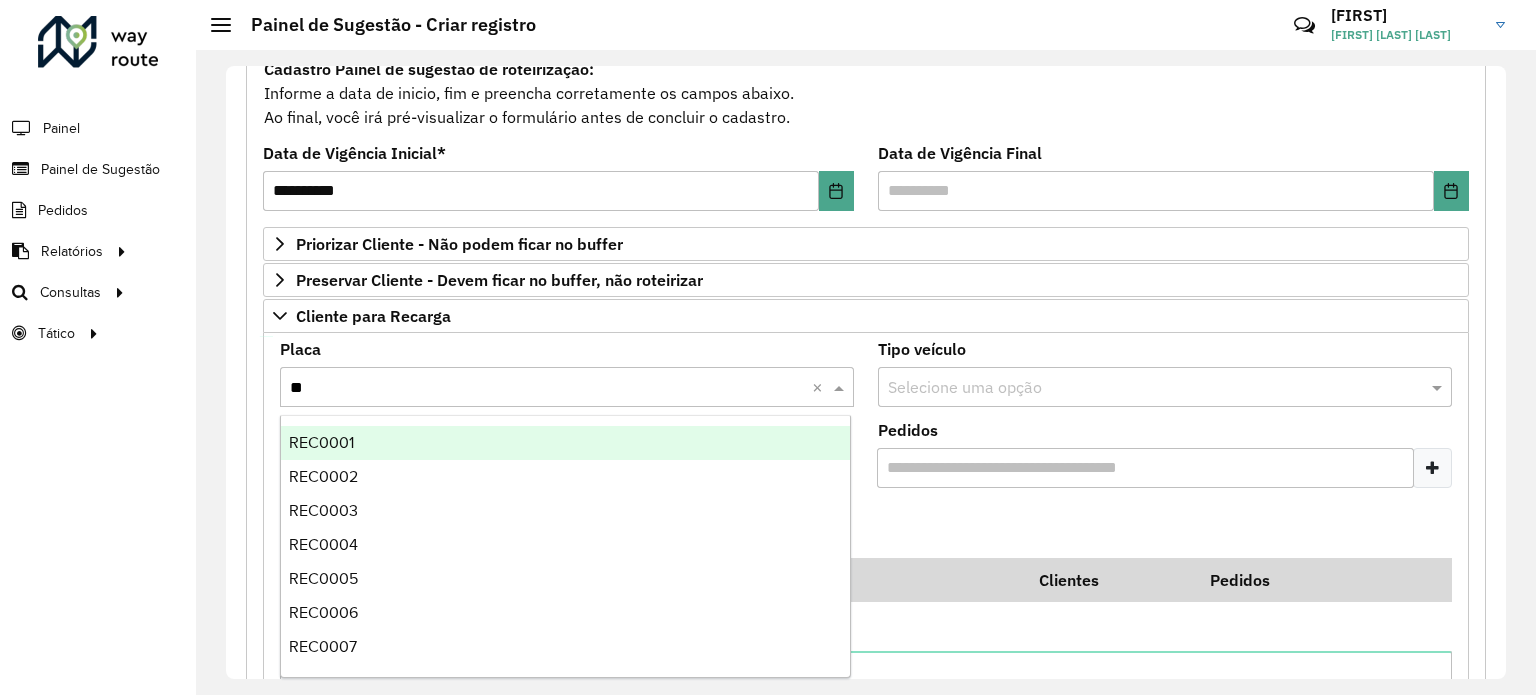type on "***" 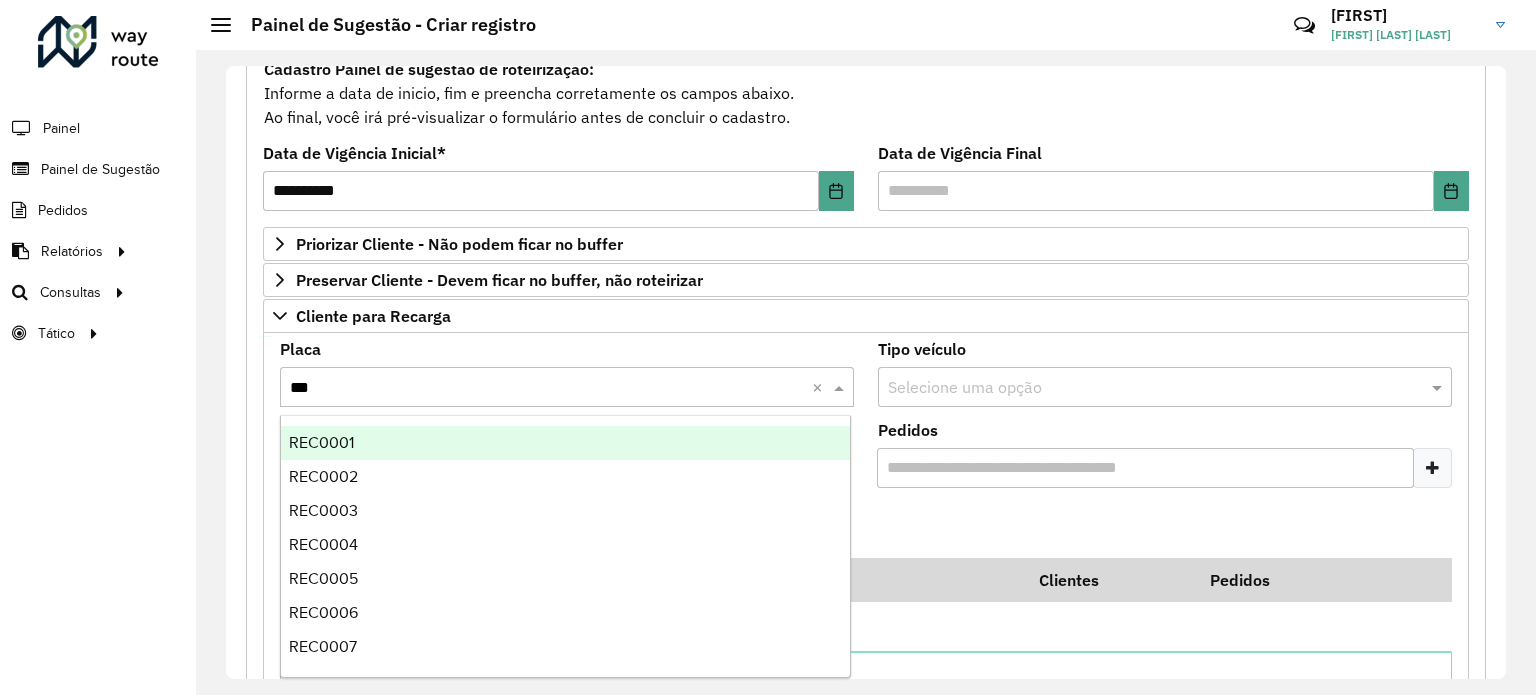 type 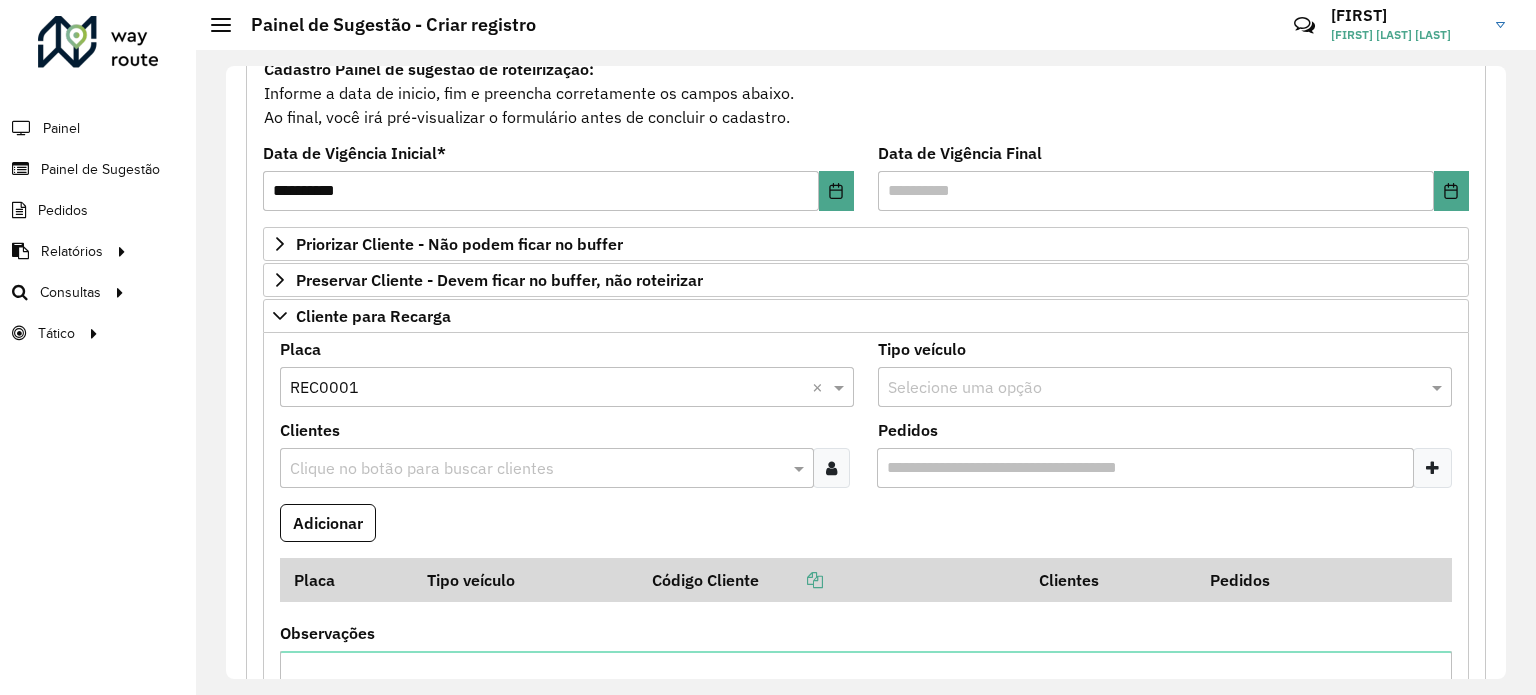 click at bounding box center [831, 468] 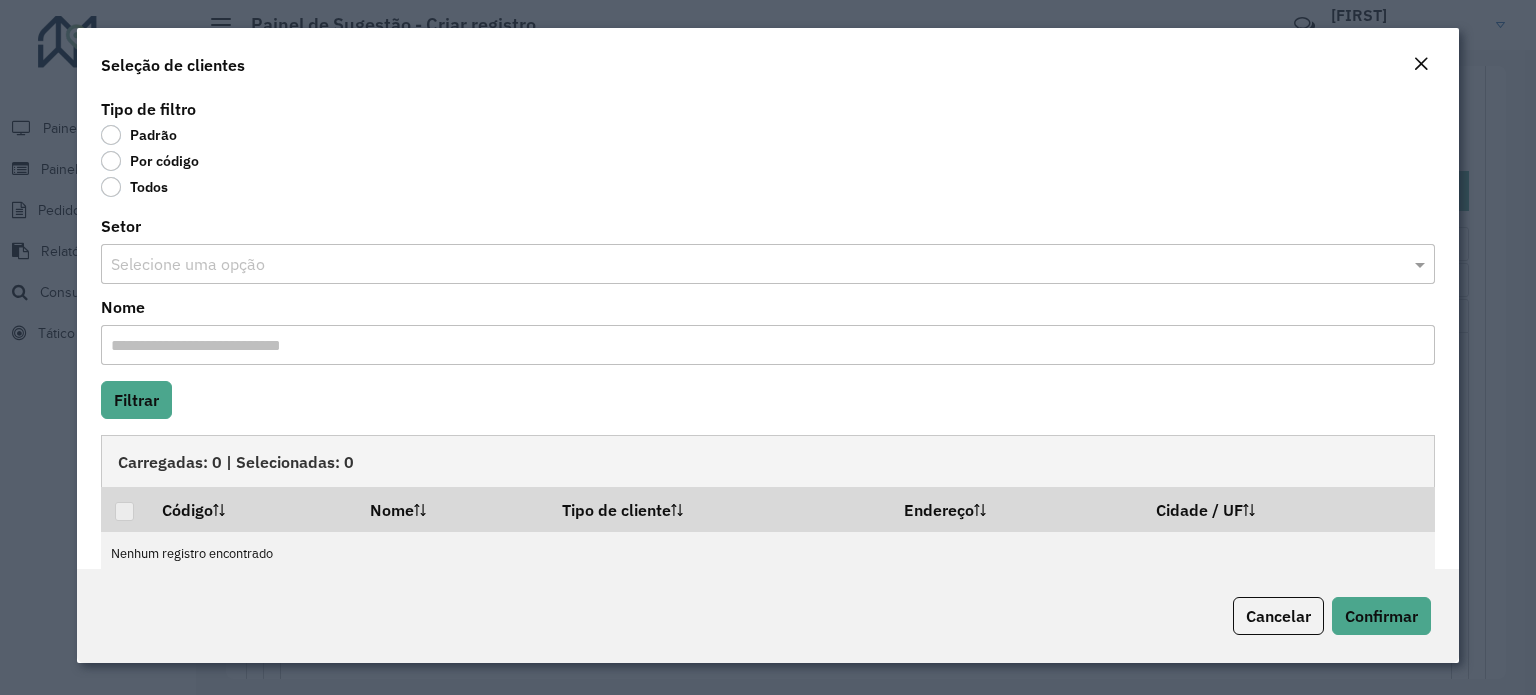 click on "Por código" 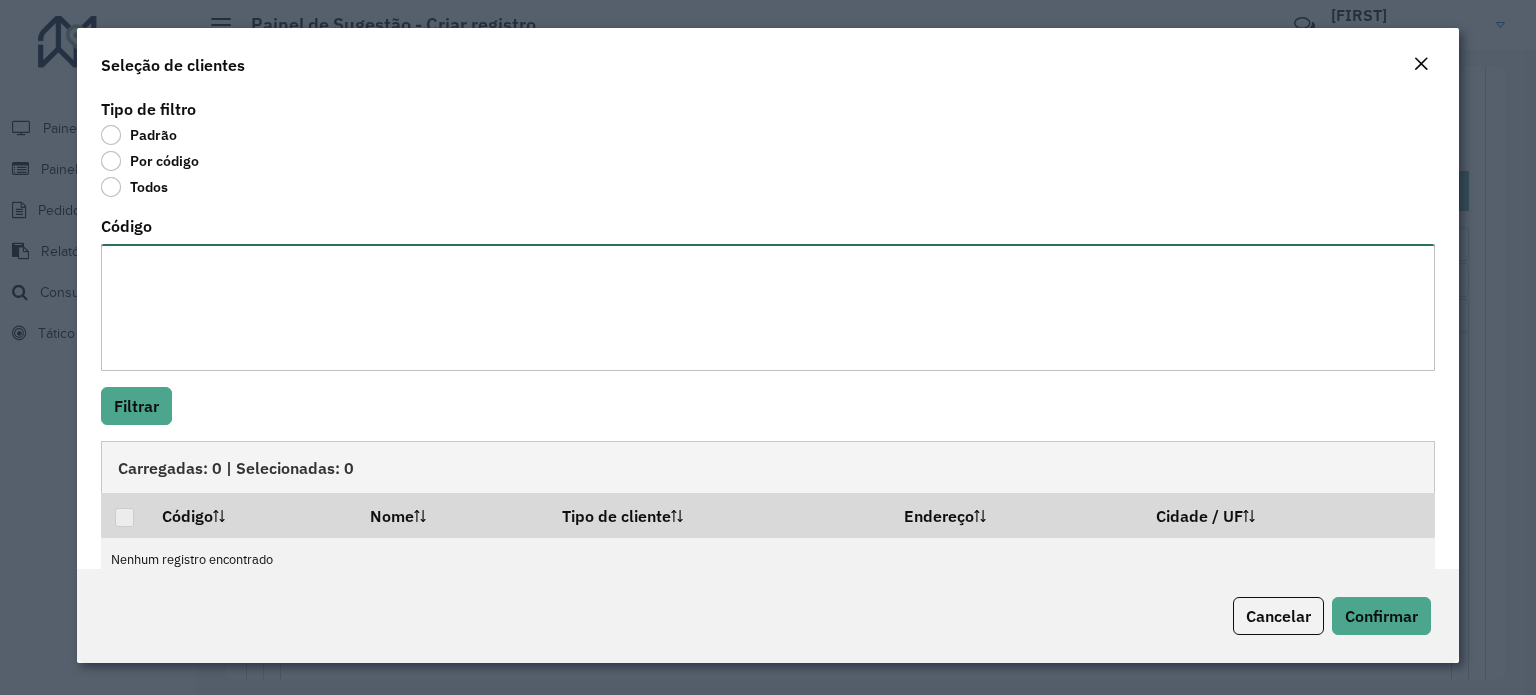 click on "Código" at bounding box center (768, 307) 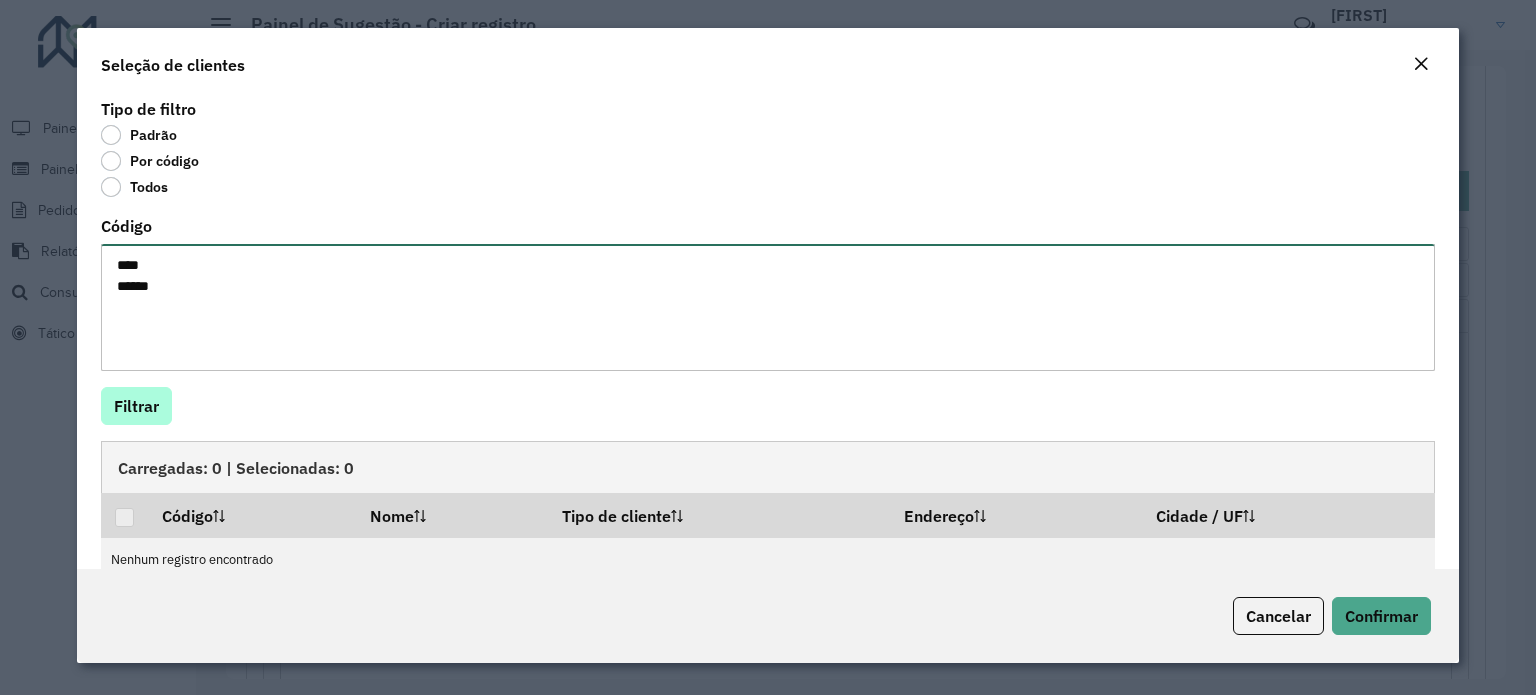 type on "****
*****" 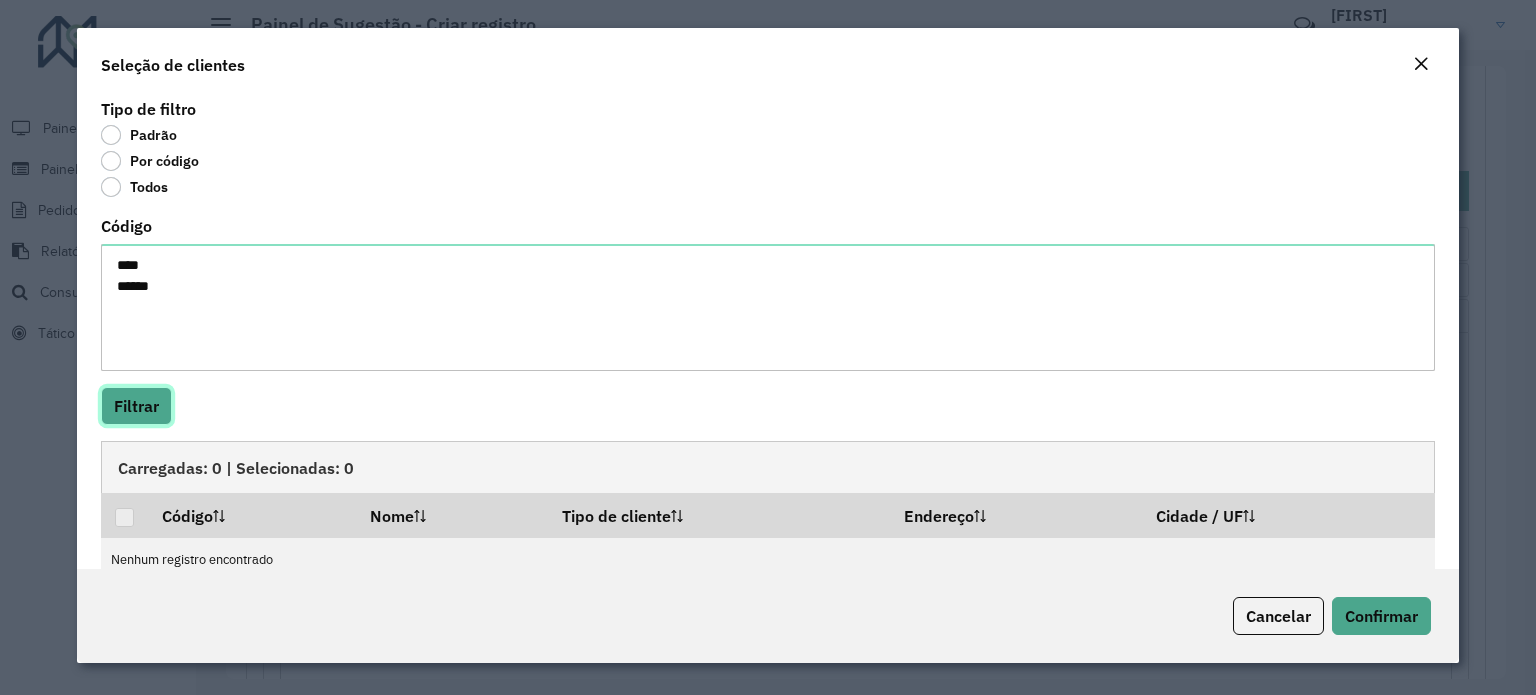 click on "Filtrar" 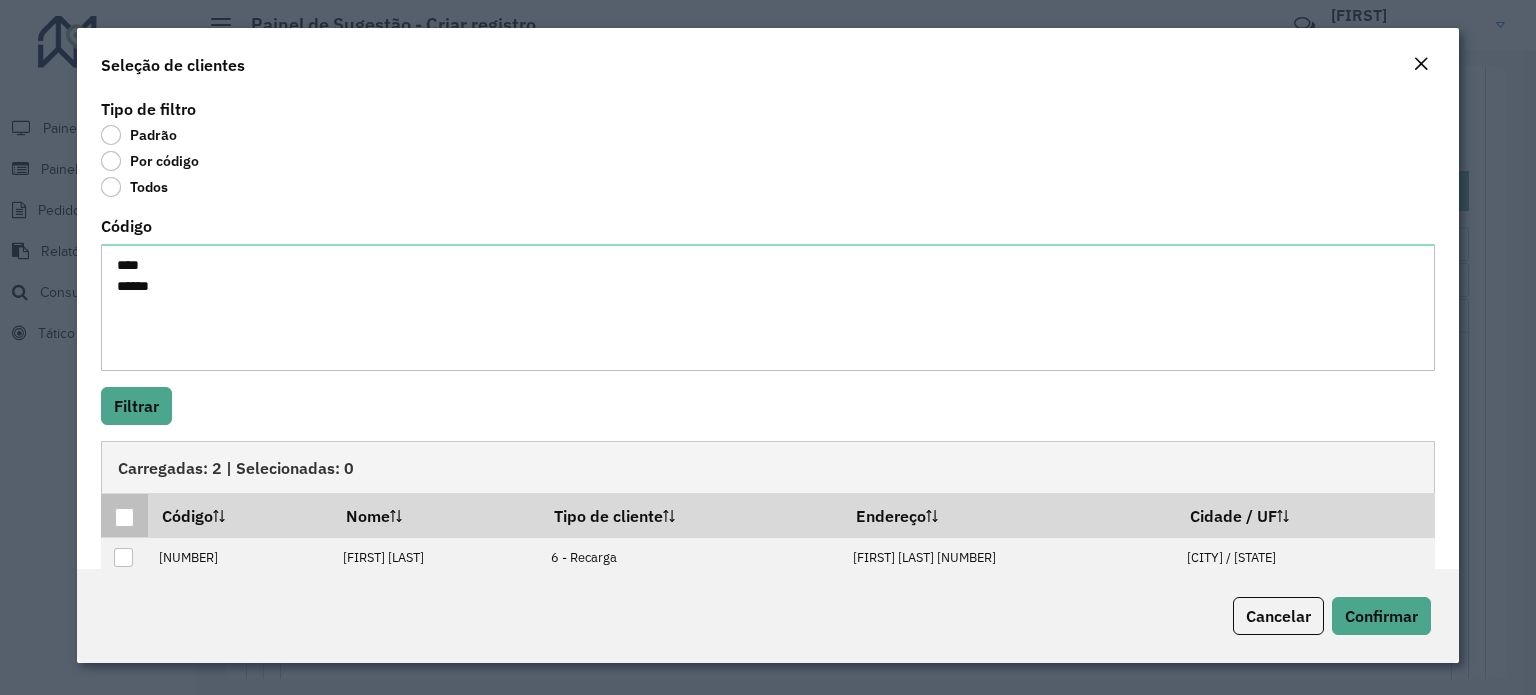 click at bounding box center [124, 517] 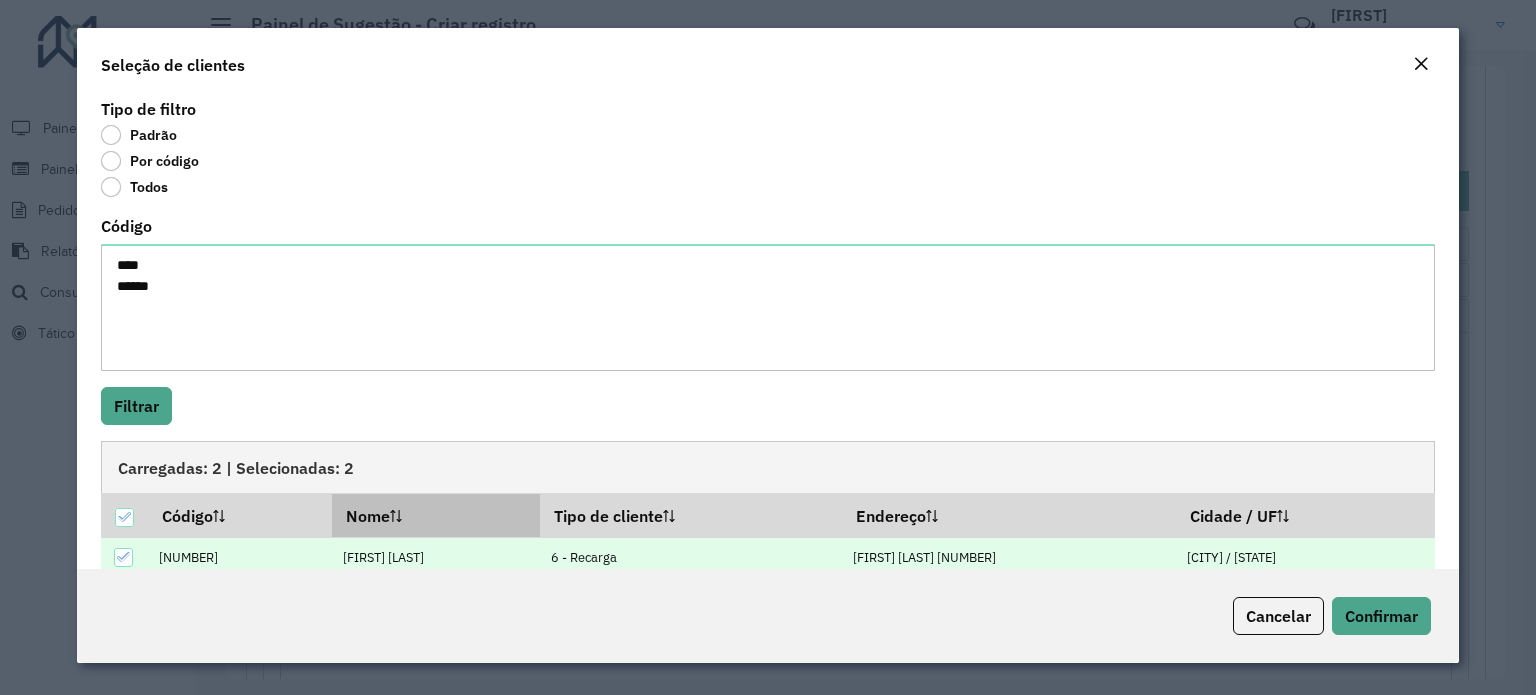 scroll, scrollTop: 73, scrollLeft: 0, axis: vertical 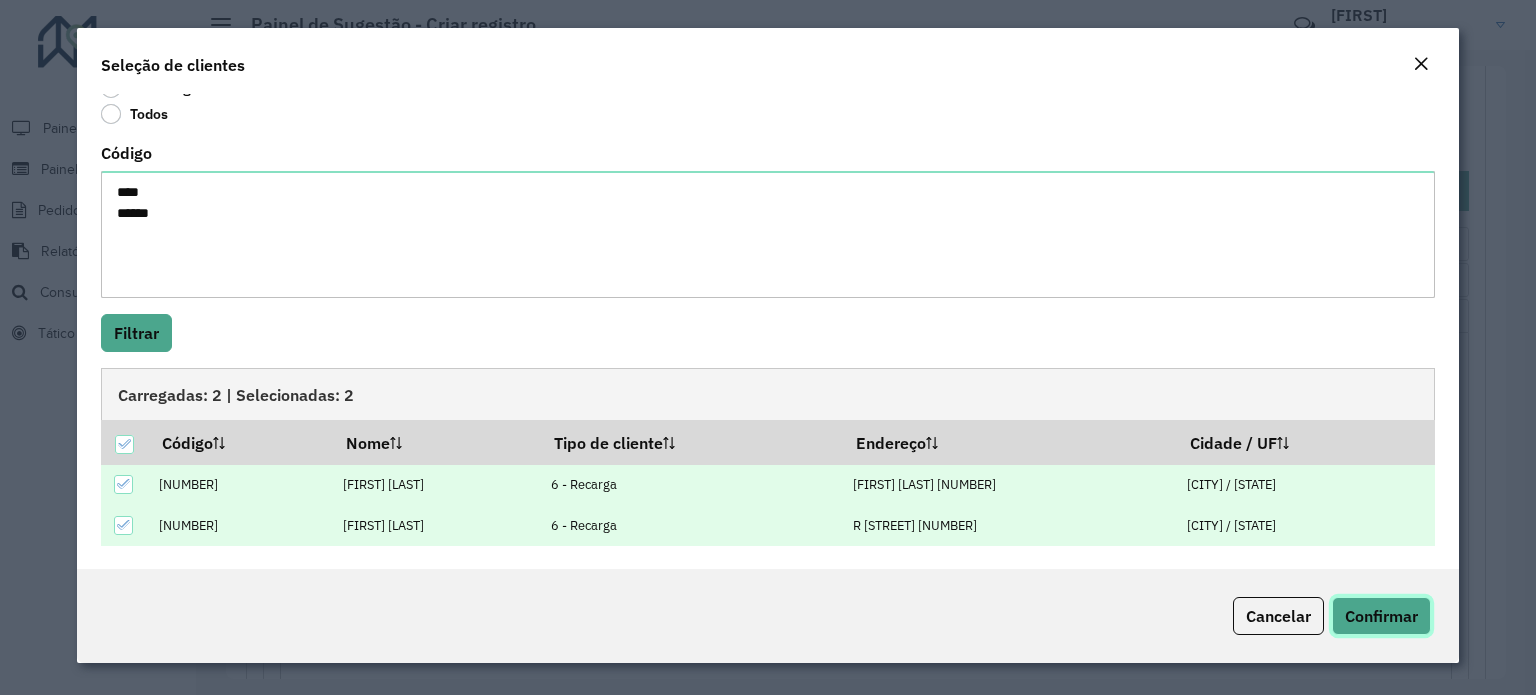 click on "Confirmar" 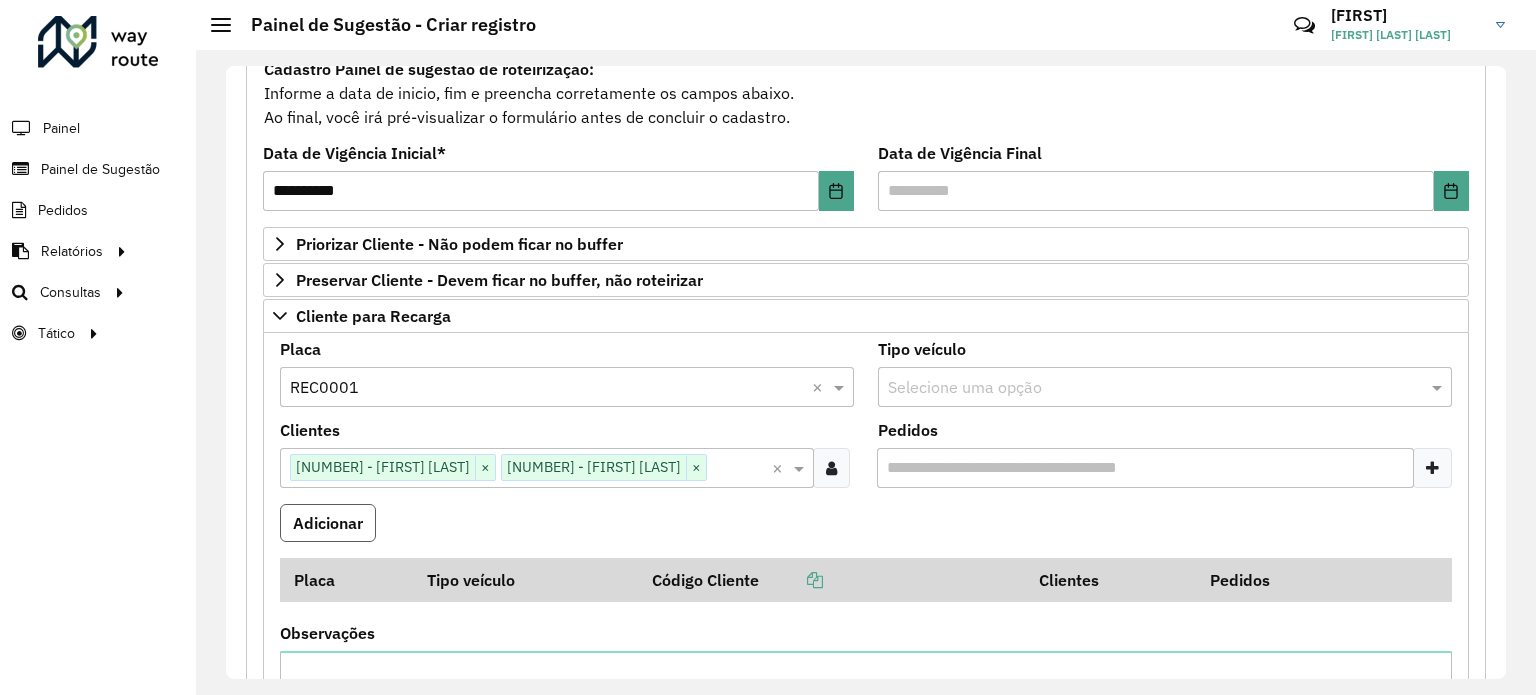 click on "Adicionar" at bounding box center (328, 523) 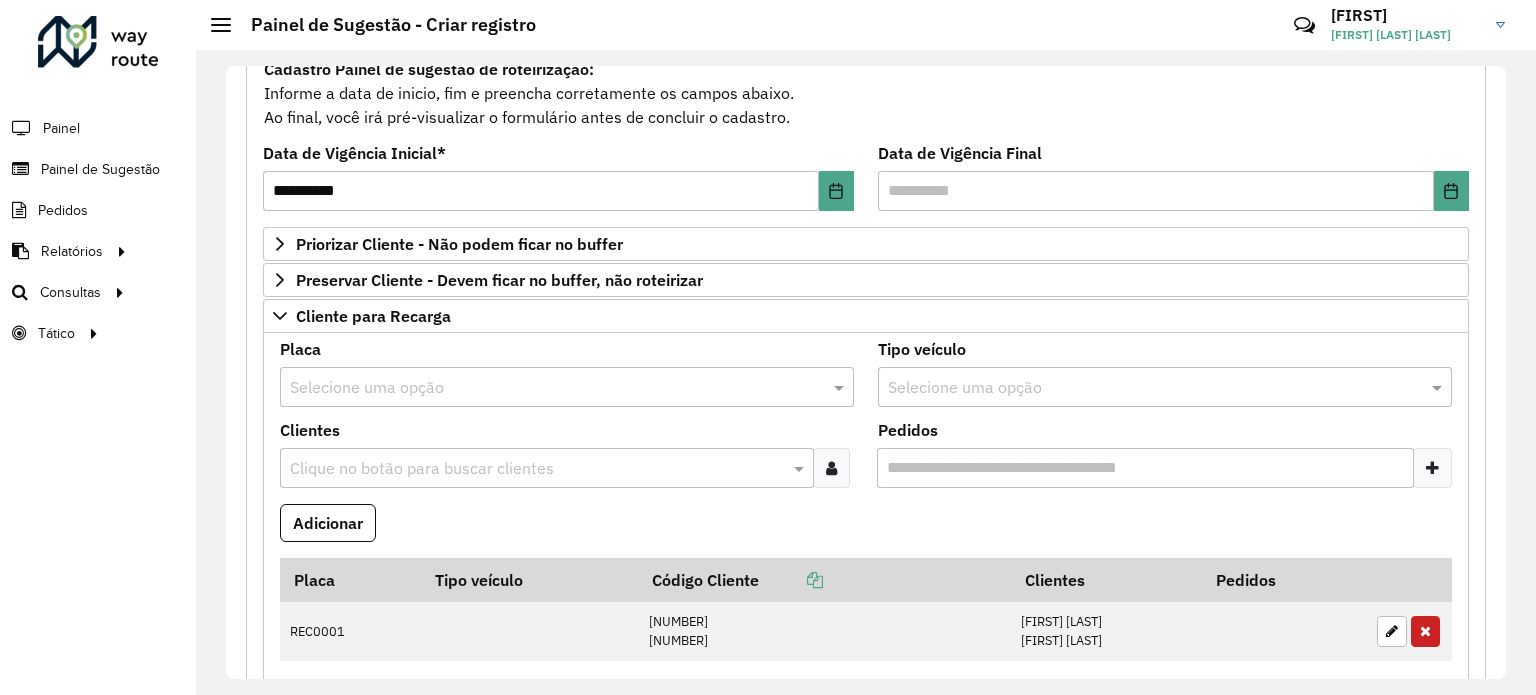 click at bounding box center [547, 388] 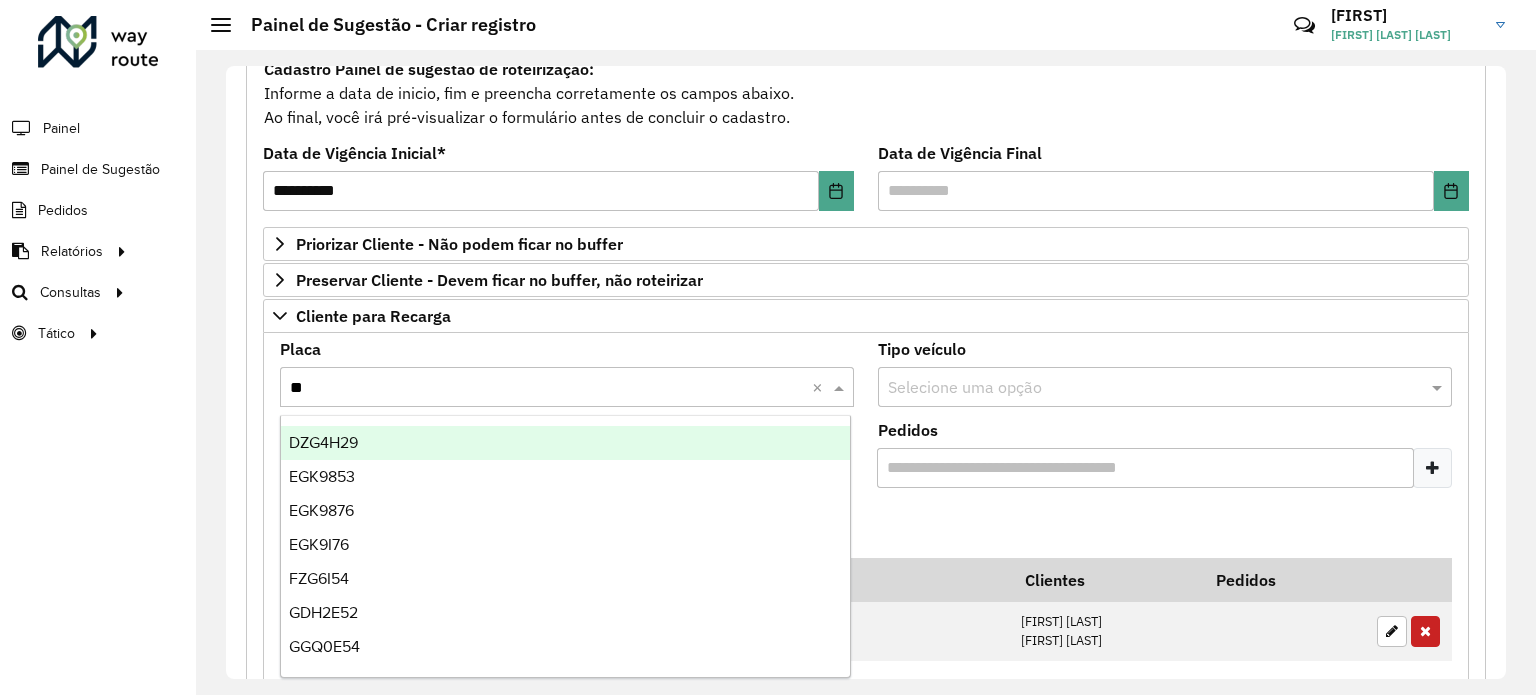 type on "***" 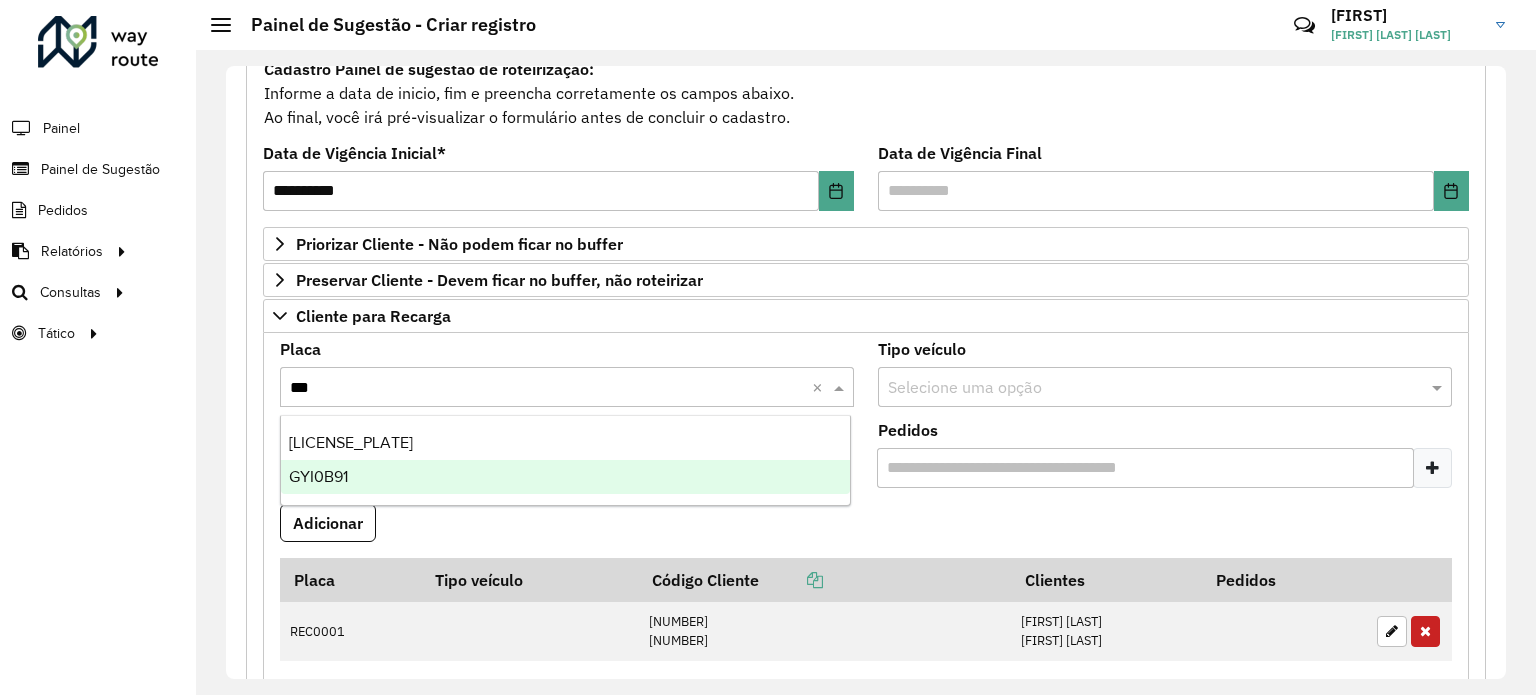 type 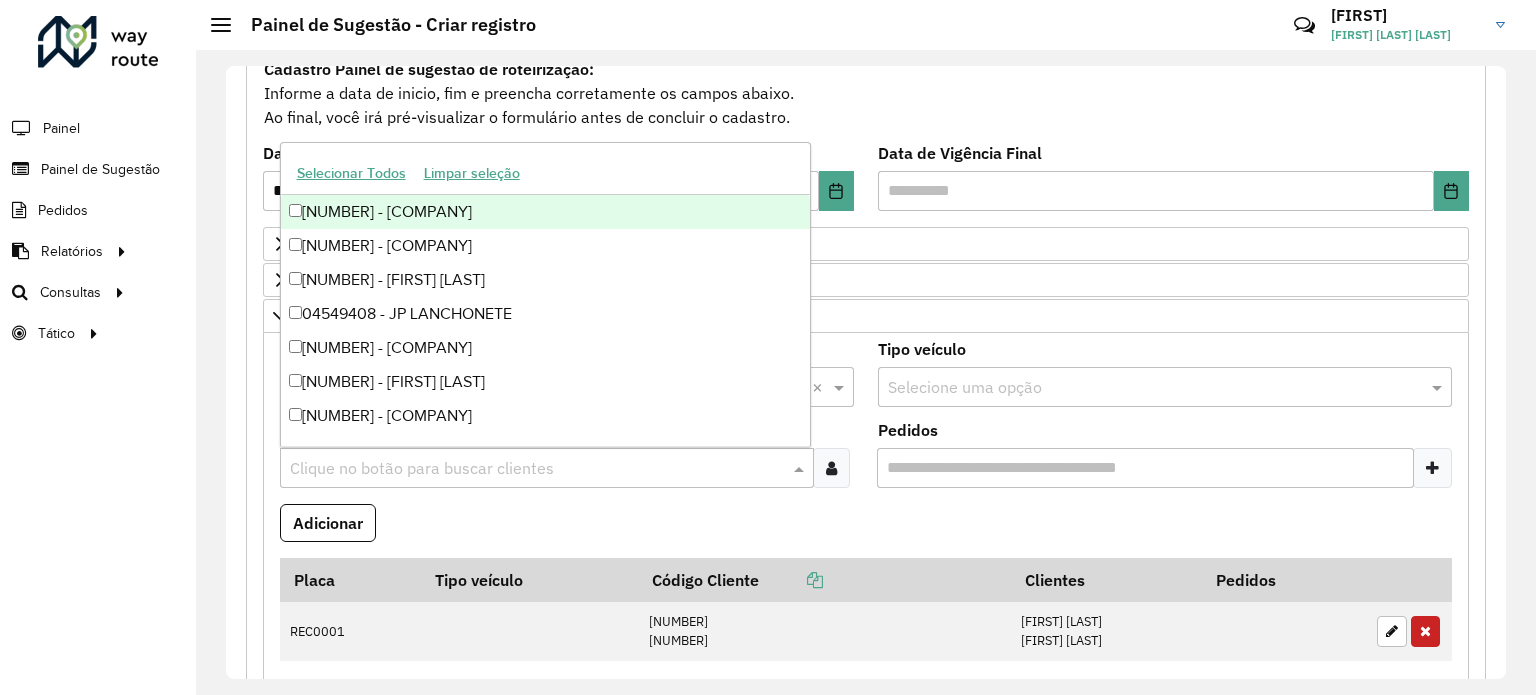 click at bounding box center [537, 469] 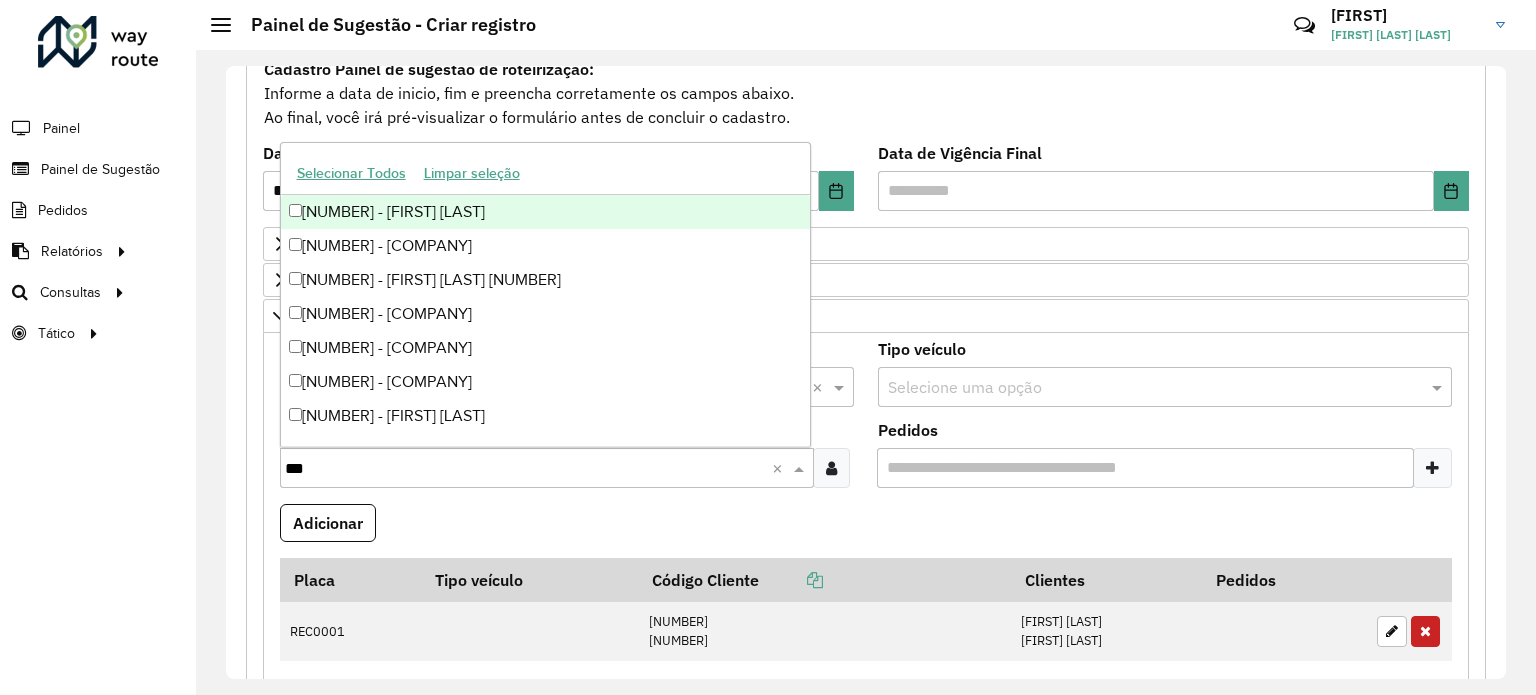 type on "****" 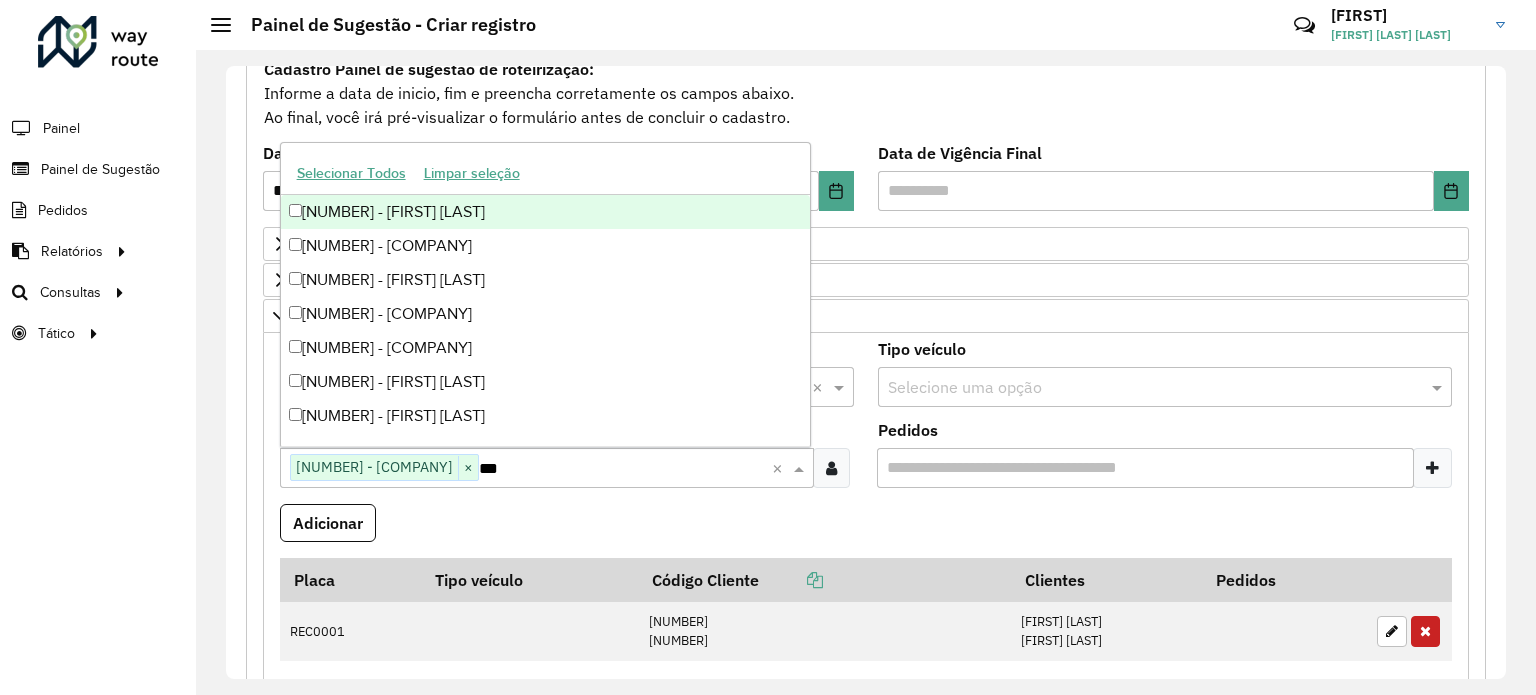 type on "****" 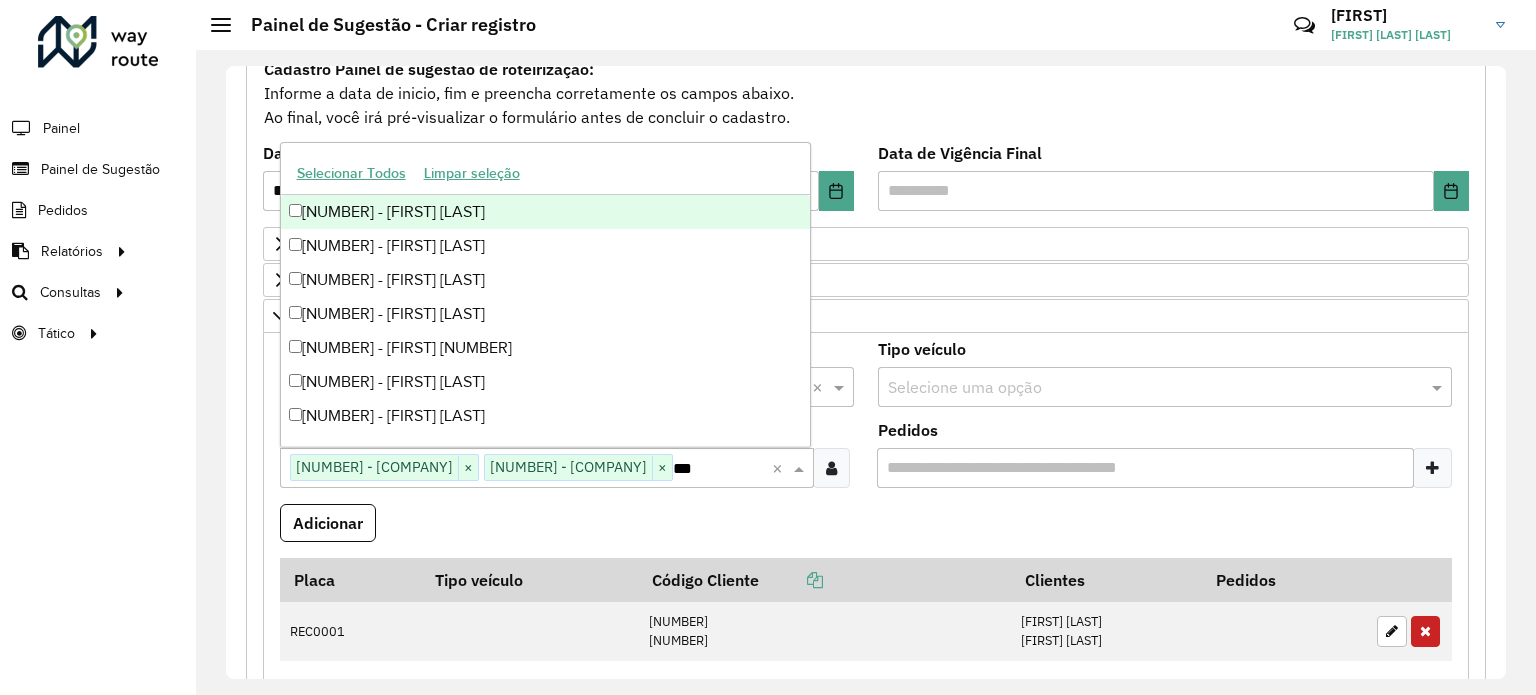 type on "****" 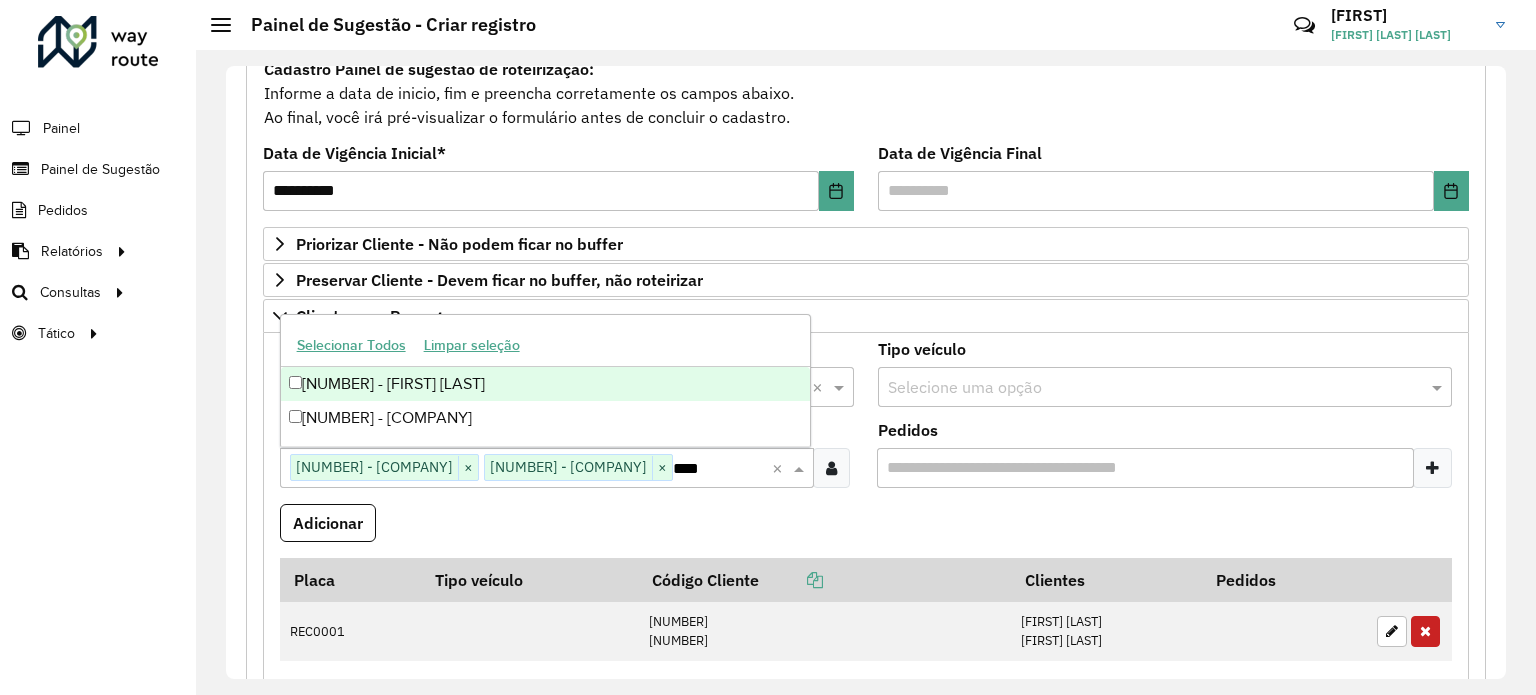 type 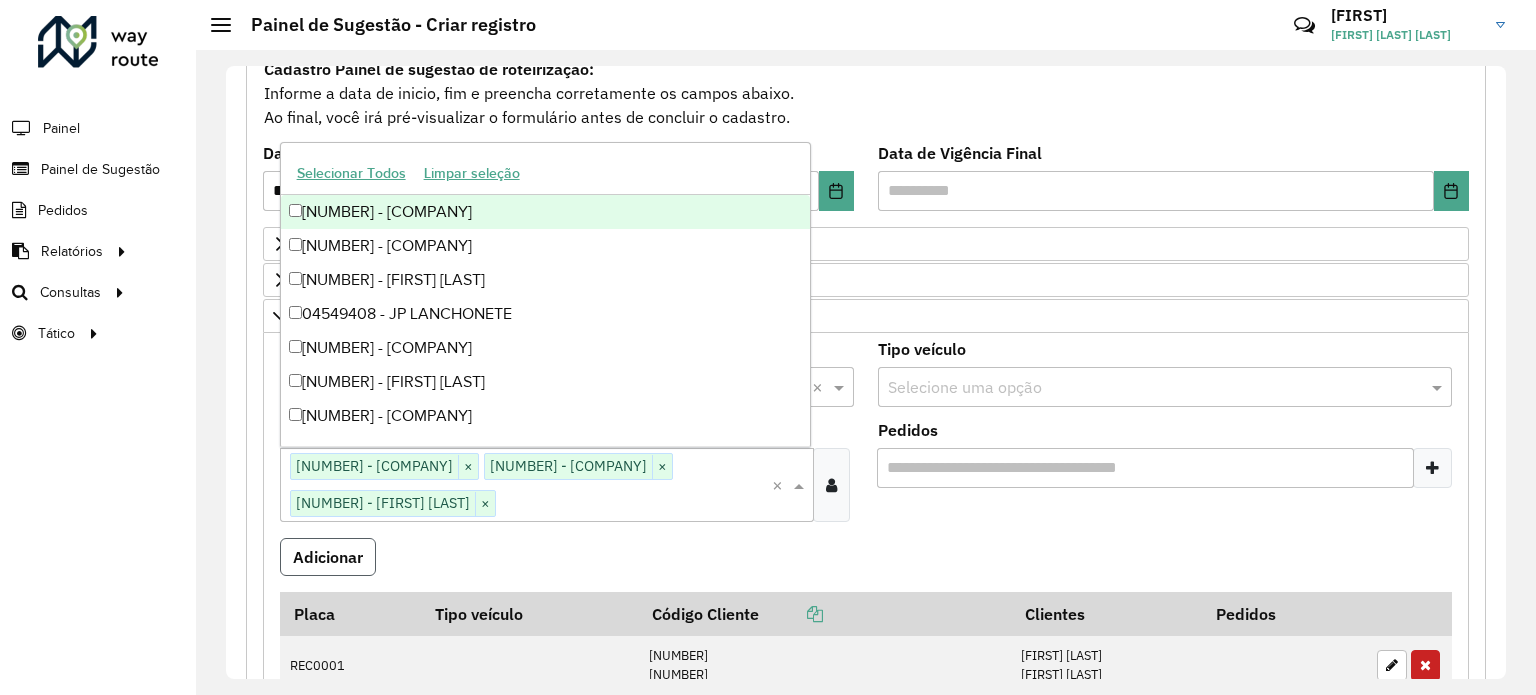 click on "Adicionar" at bounding box center [328, 557] 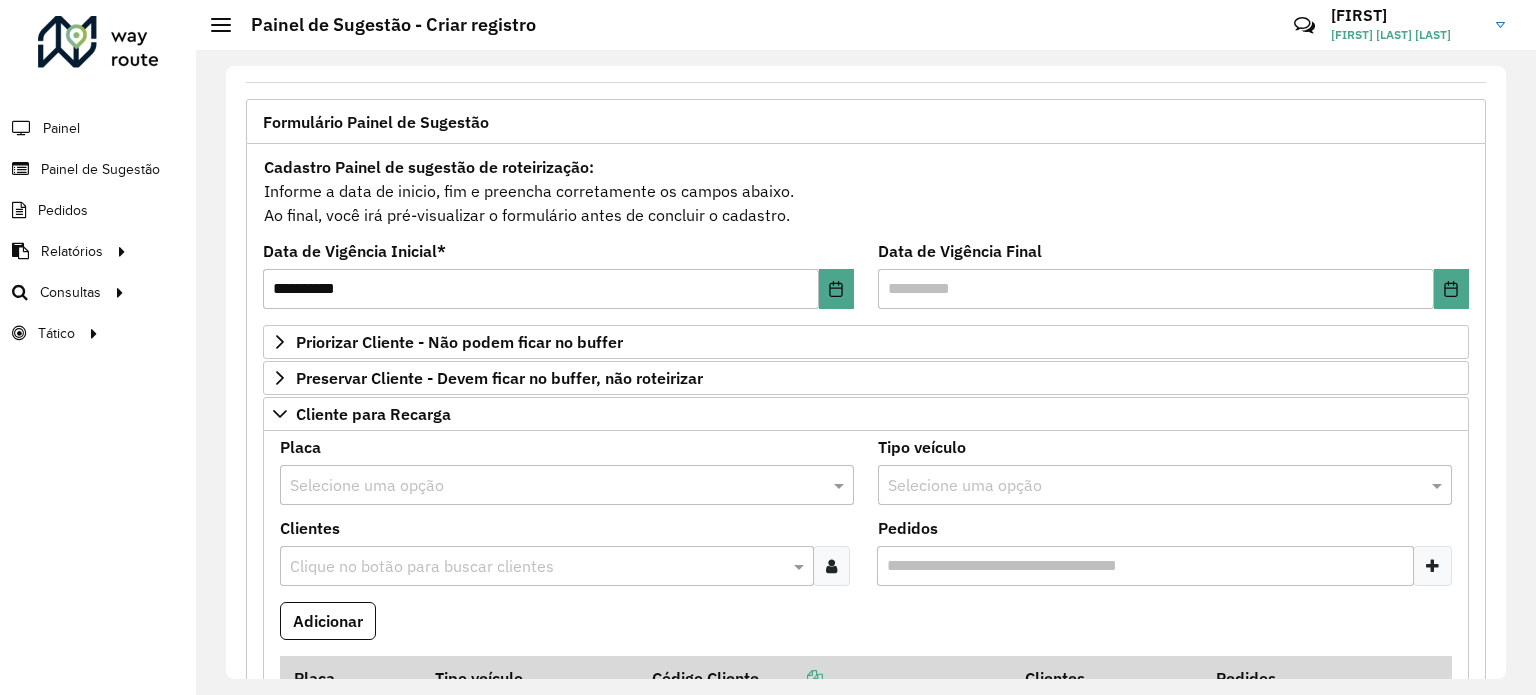 scroll, scrollTop: 0, scrollLeft: 0, axis: both 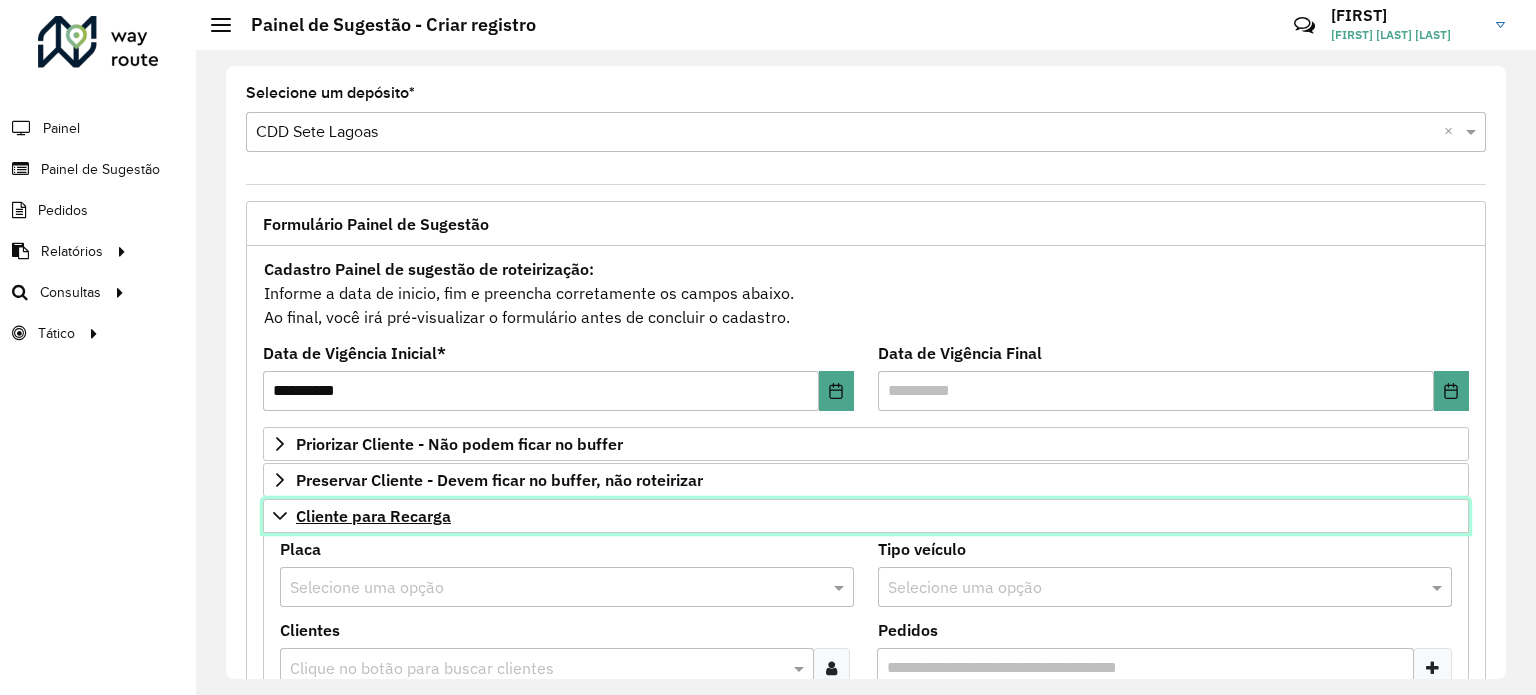 click on "Cliente para Recarga" at bounding box center [373, 516] 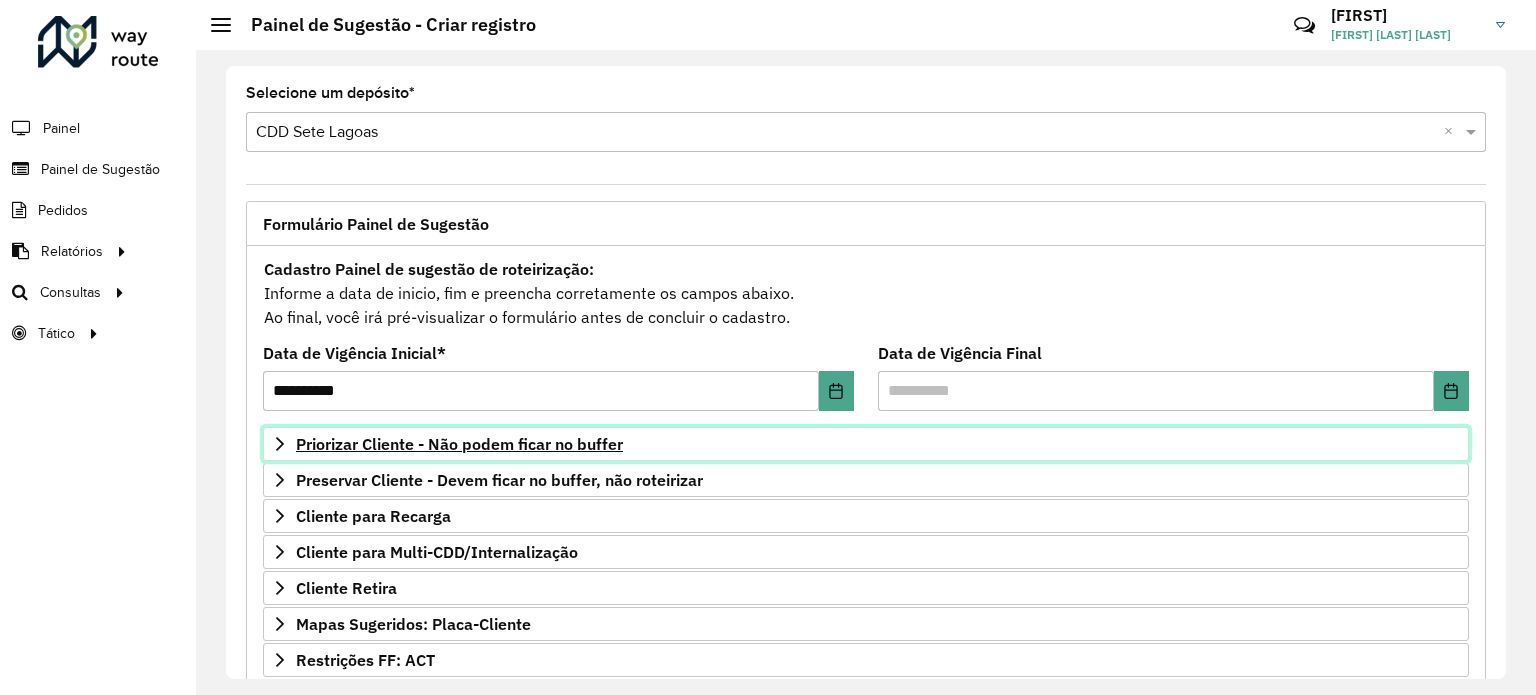 click on "Priorizar Cliente - Não podem ficar no buffer" at bounding box center [459, 444] 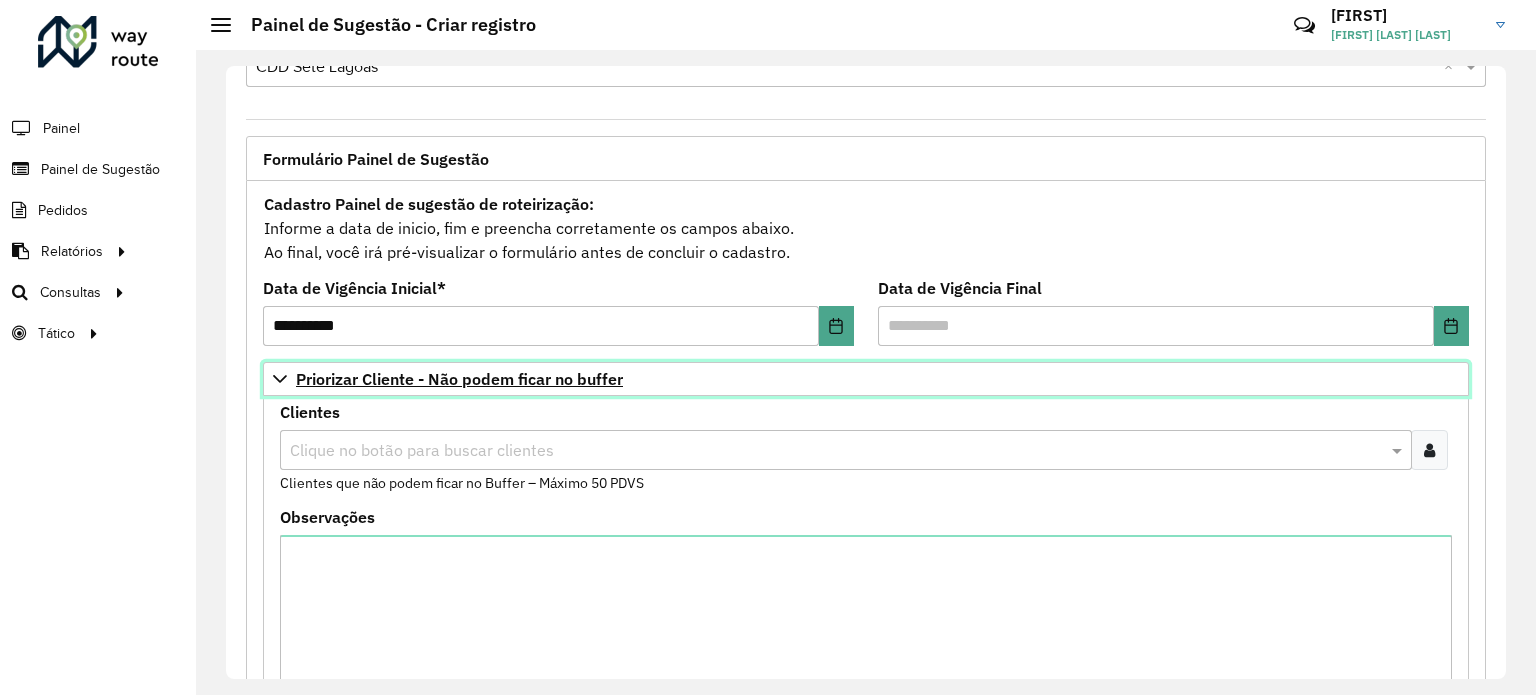 scroll, scrollTop: 100, scrollLeft: 0, axis: vertical 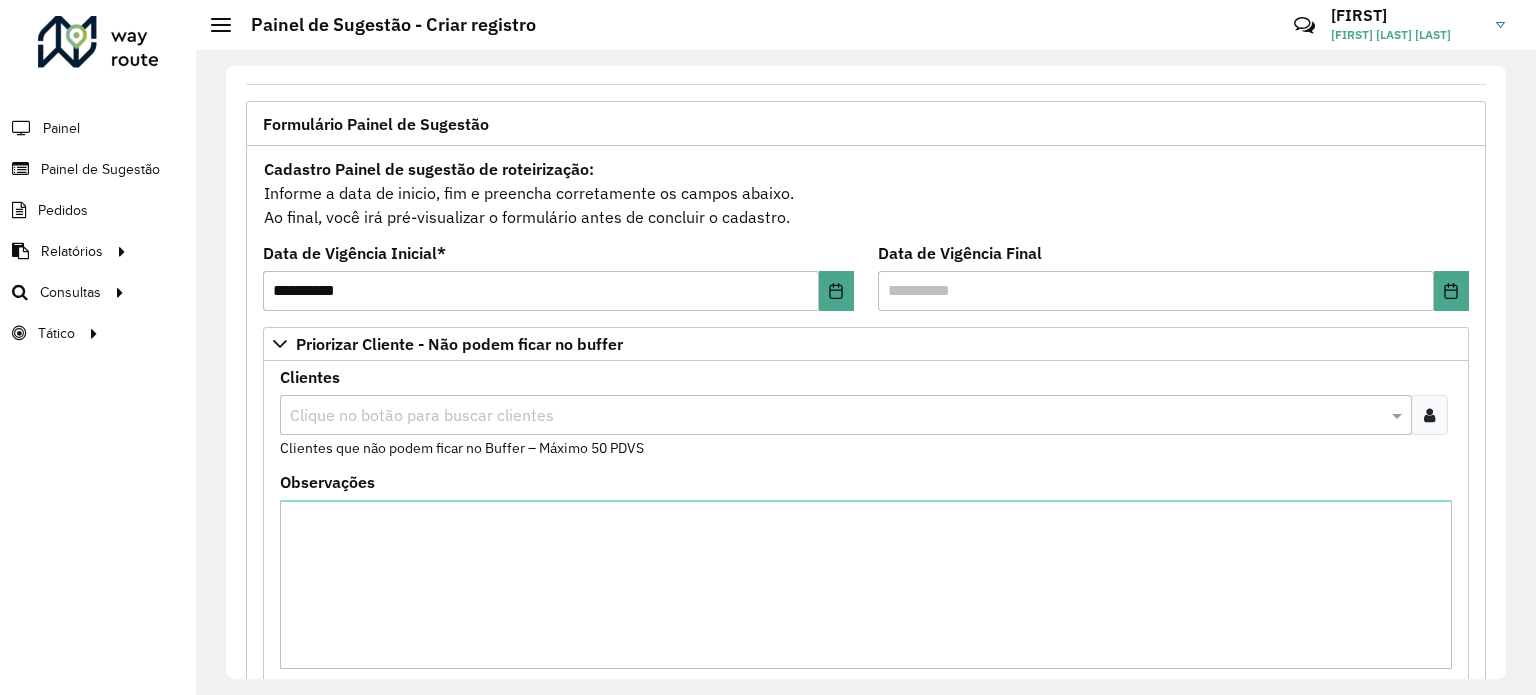 click at bounding box center [1429, 415] 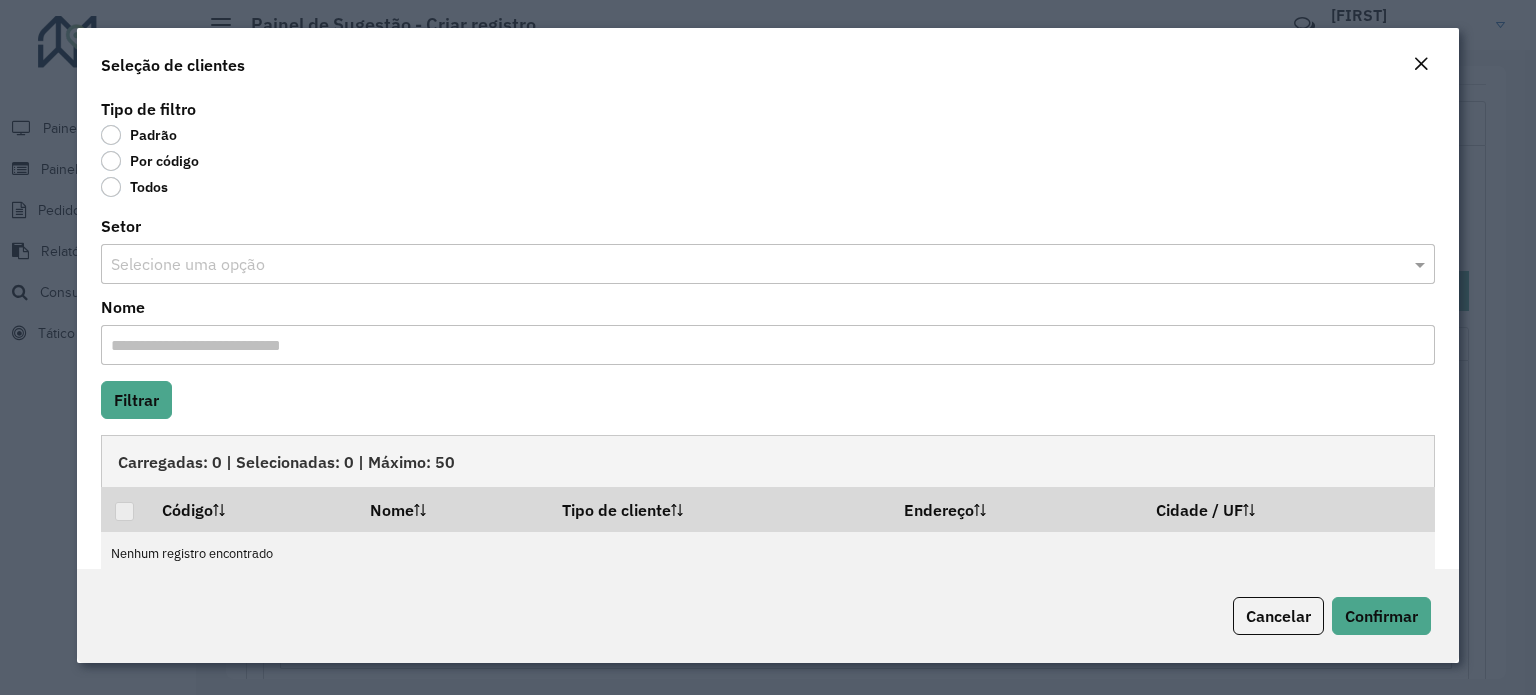 click on "Por código" 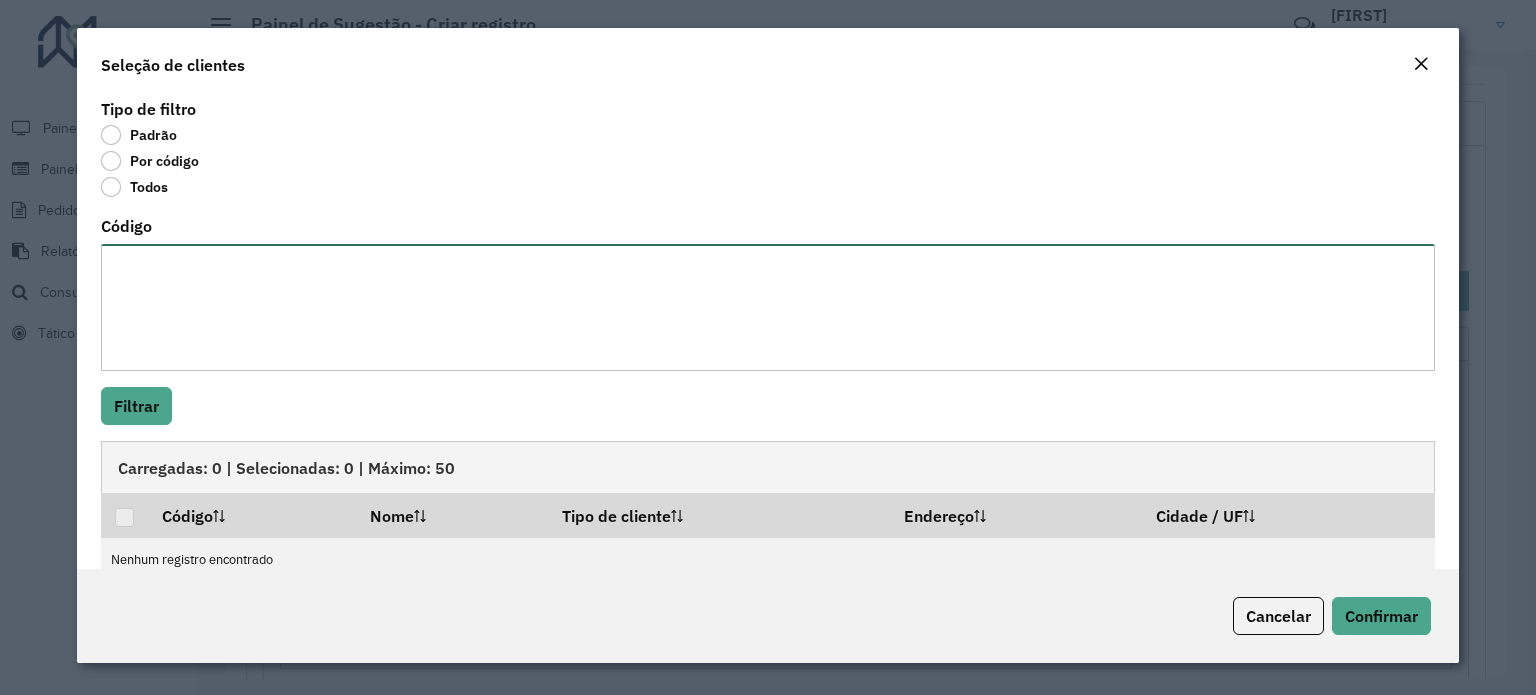 click on "Código" at bounding box center (768, 307) 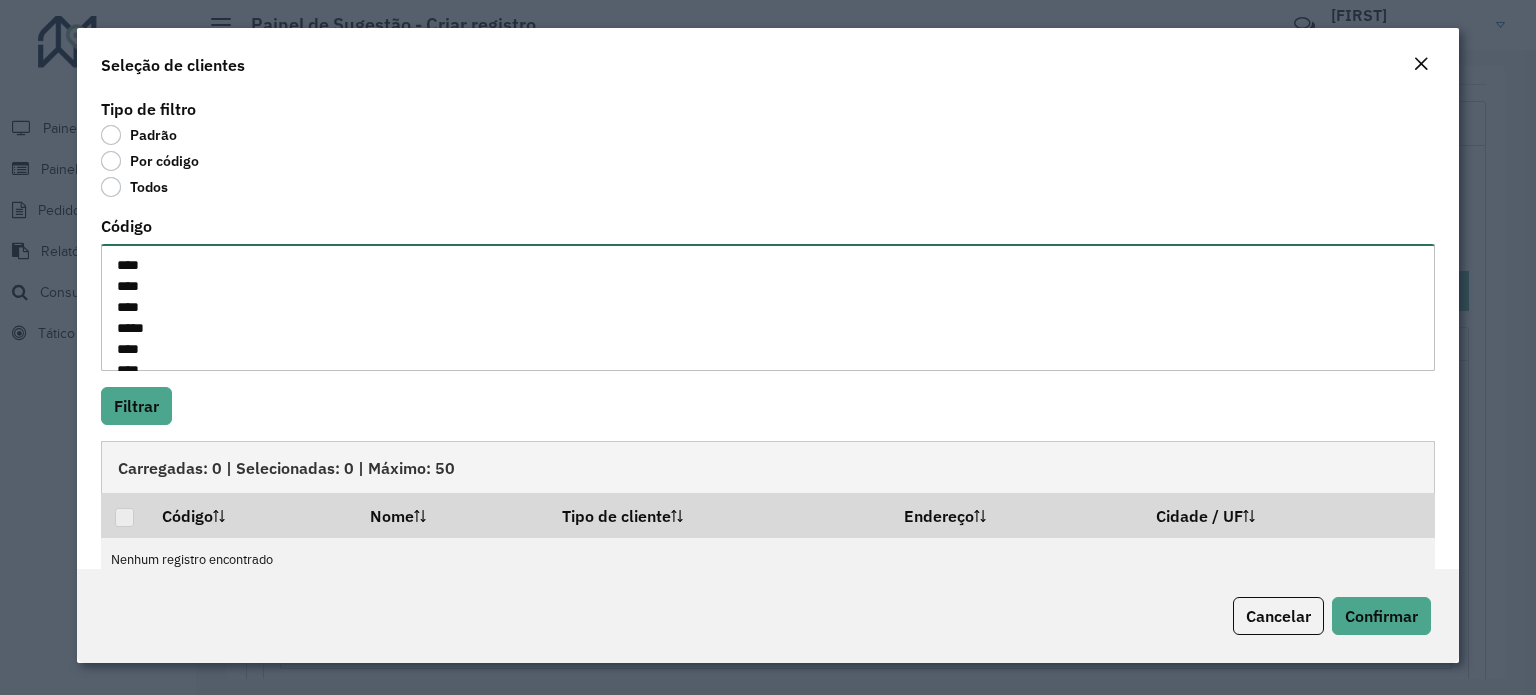 scroll, scrollTop: 365, scrollLeft: 0, axis: vertical 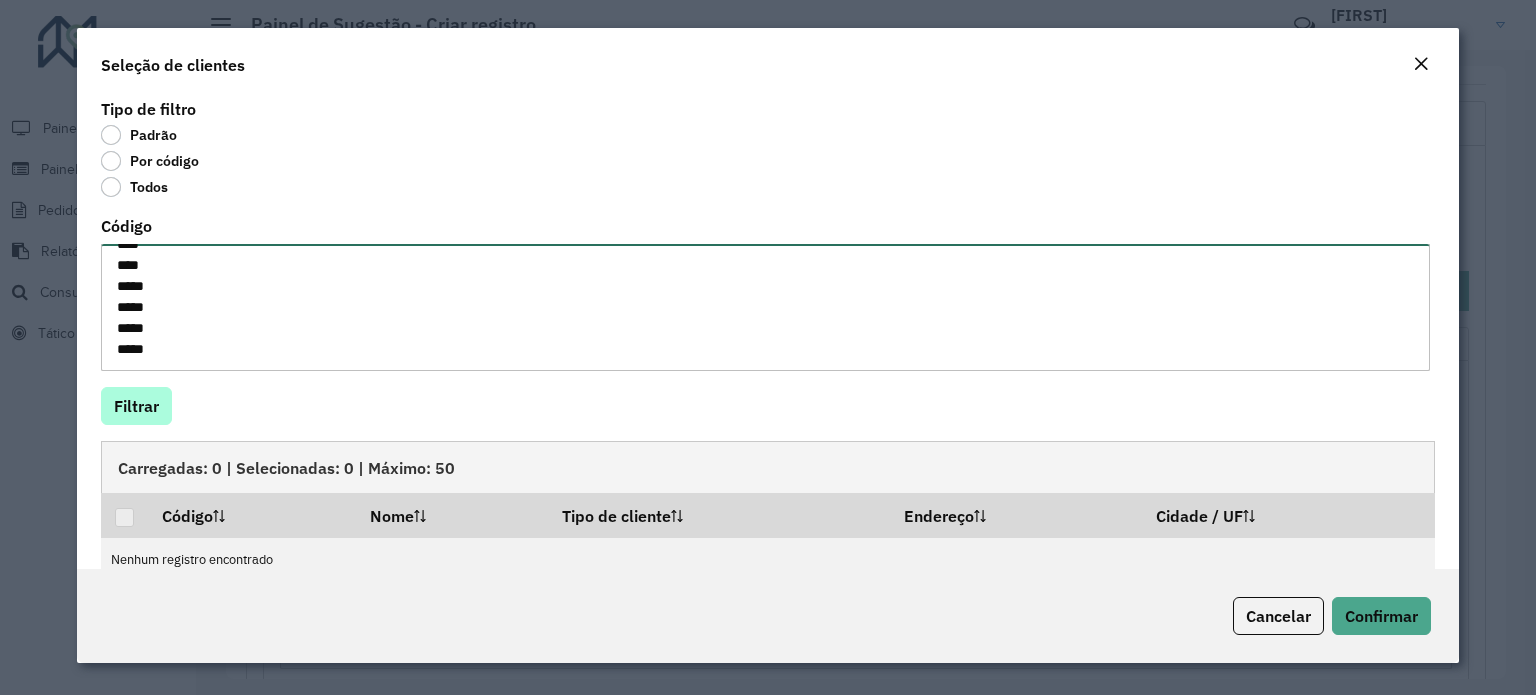 type on "****
****
****
*****
****
****
****
****
****
****
*****
****
****
****
***
*****
****
****
*****
*****
*****
****" 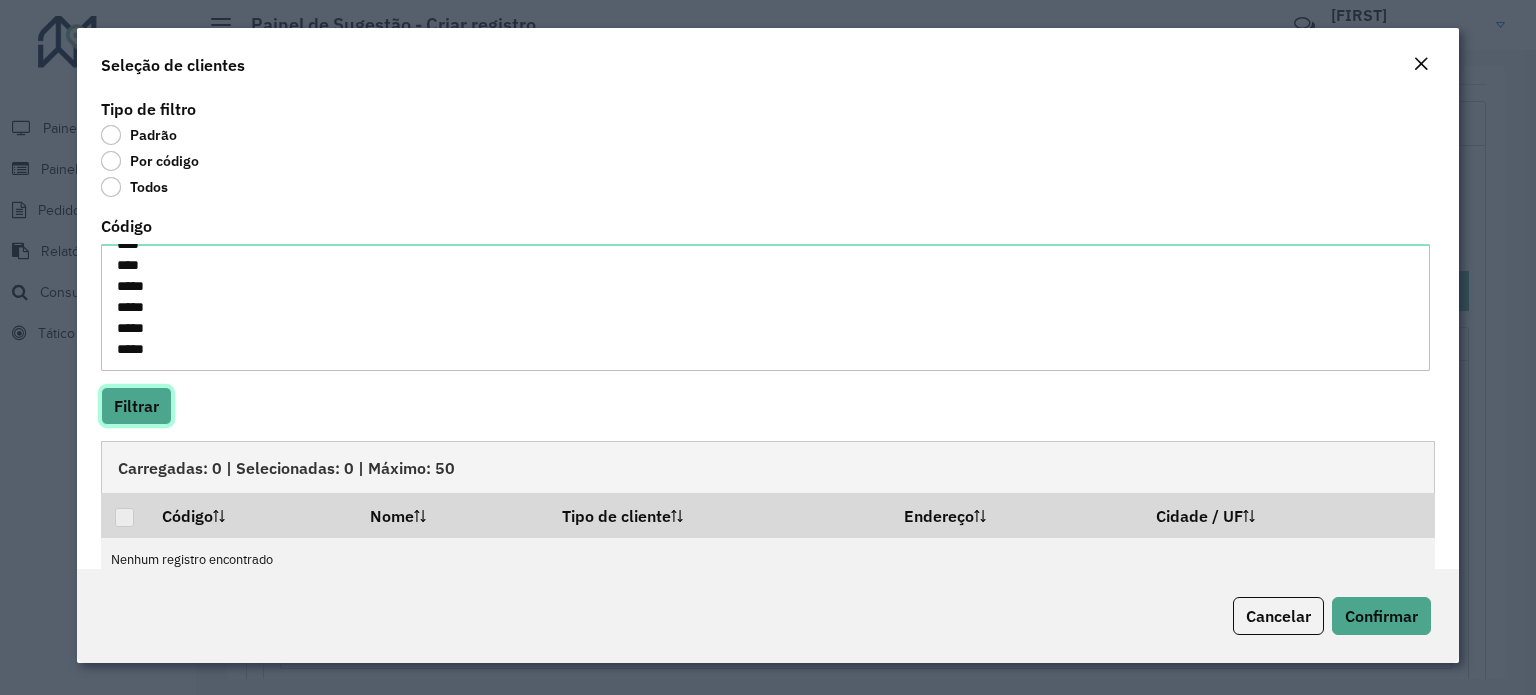 click on "Filtrar" 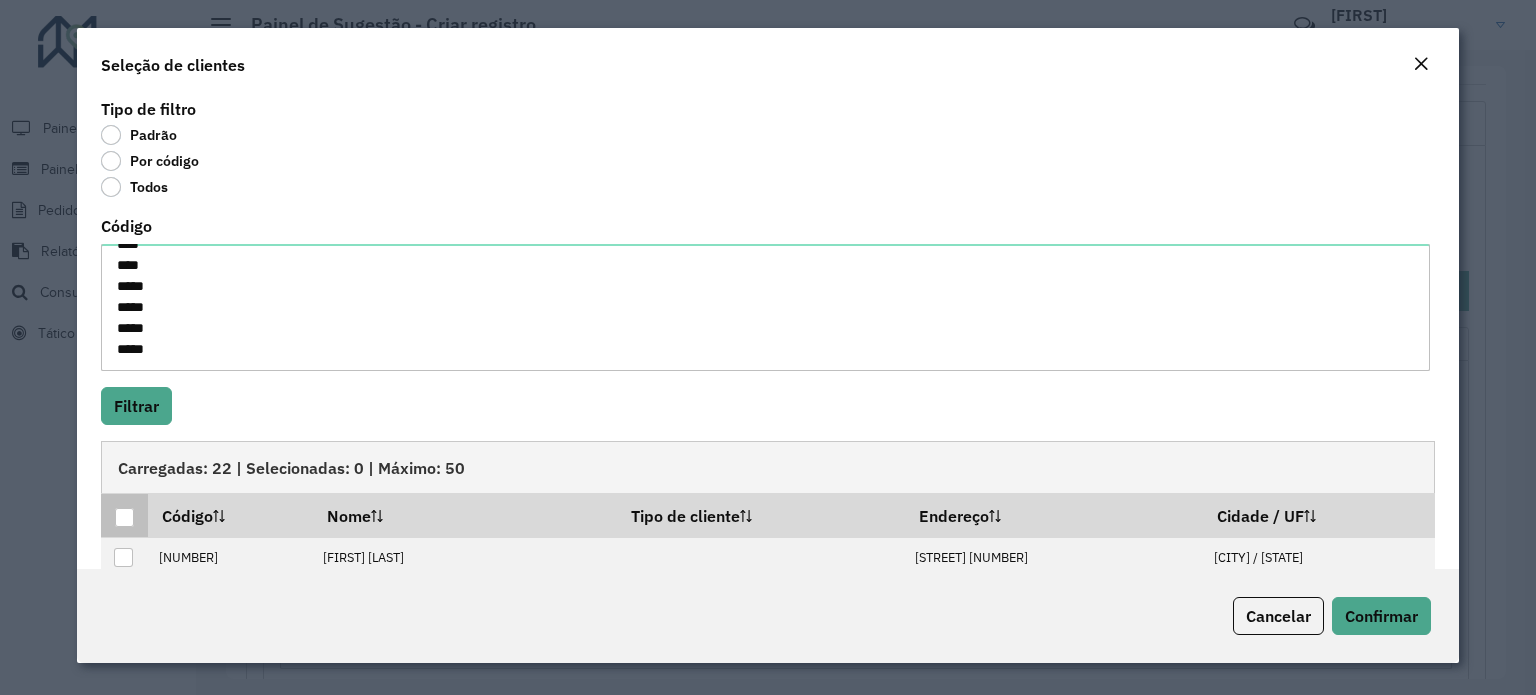 click at bounding box center [124, 517] 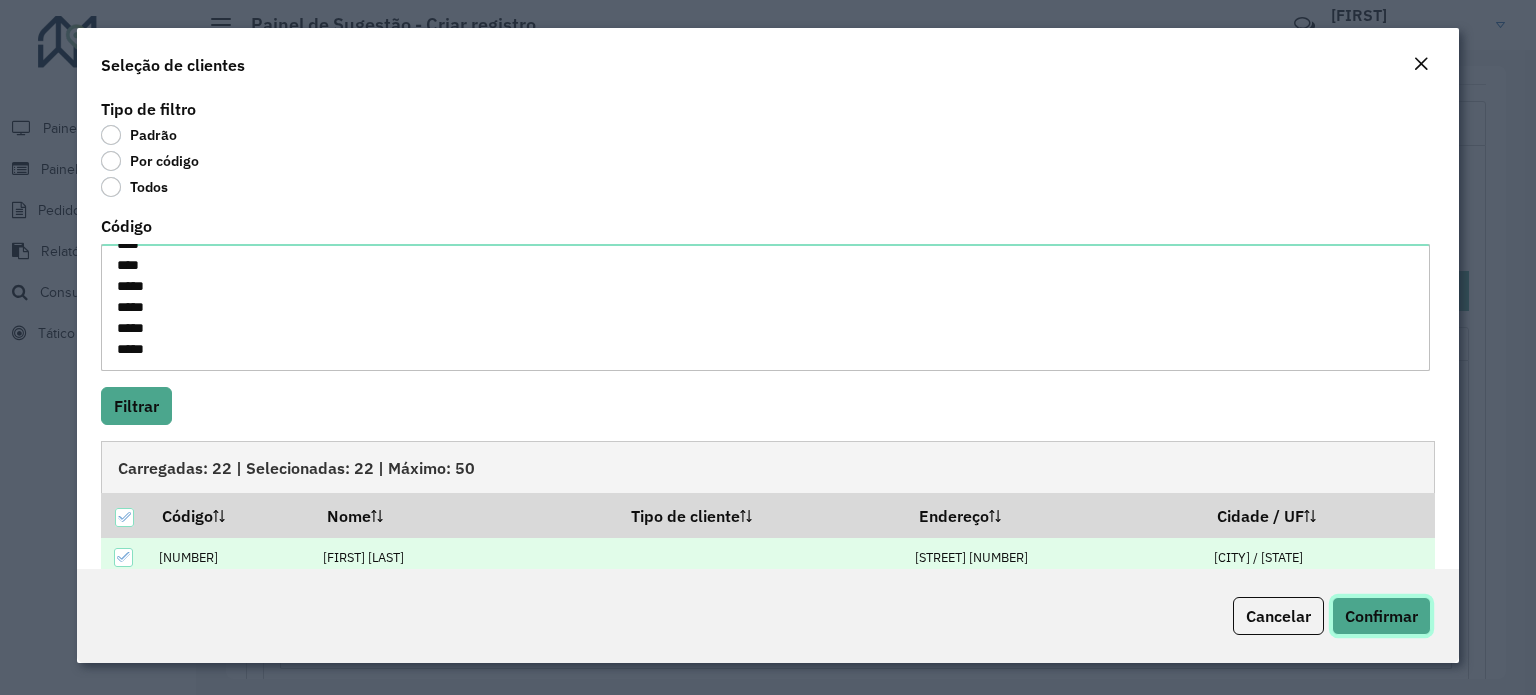 click on "Confirmar" 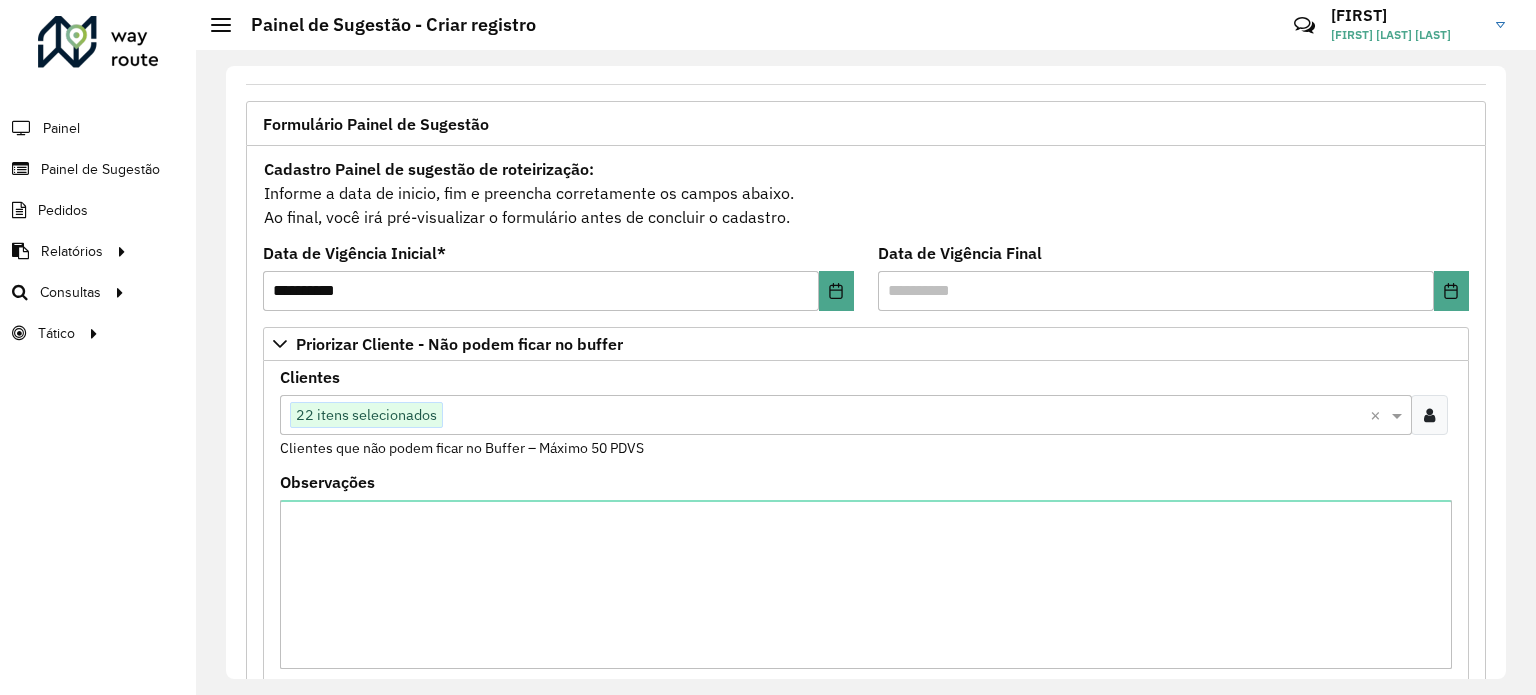 click at bounding box center [906, 416] 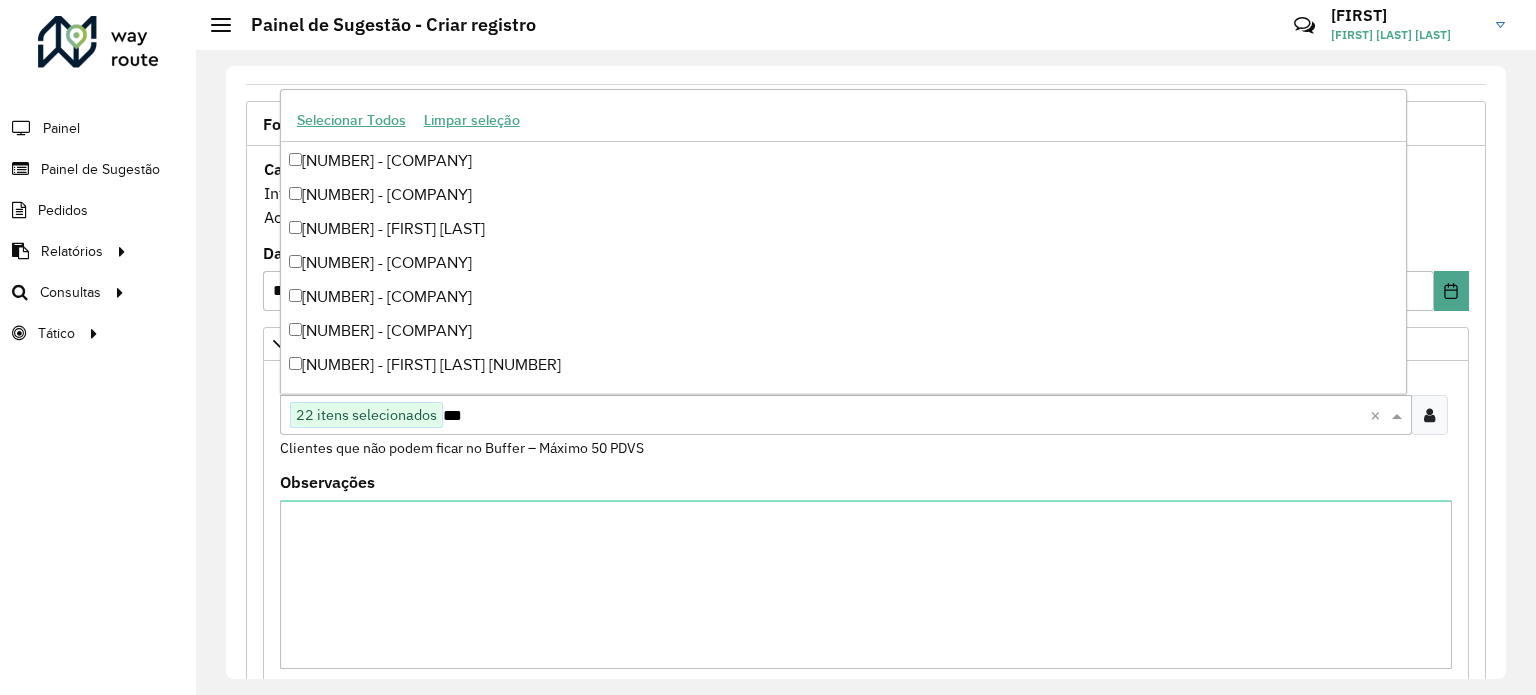 scroll, scrollTop: 814, scrollLeft: 0, axis: vertical 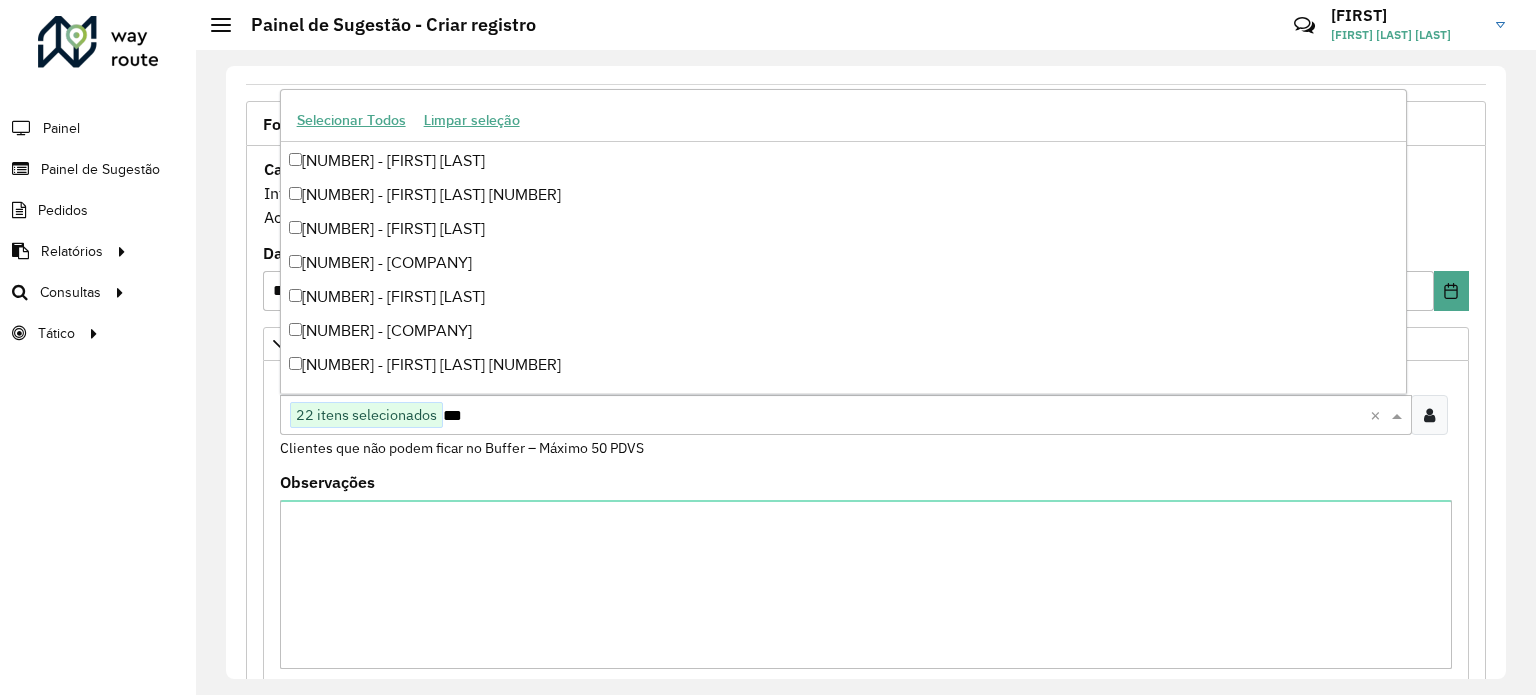 type on "****" 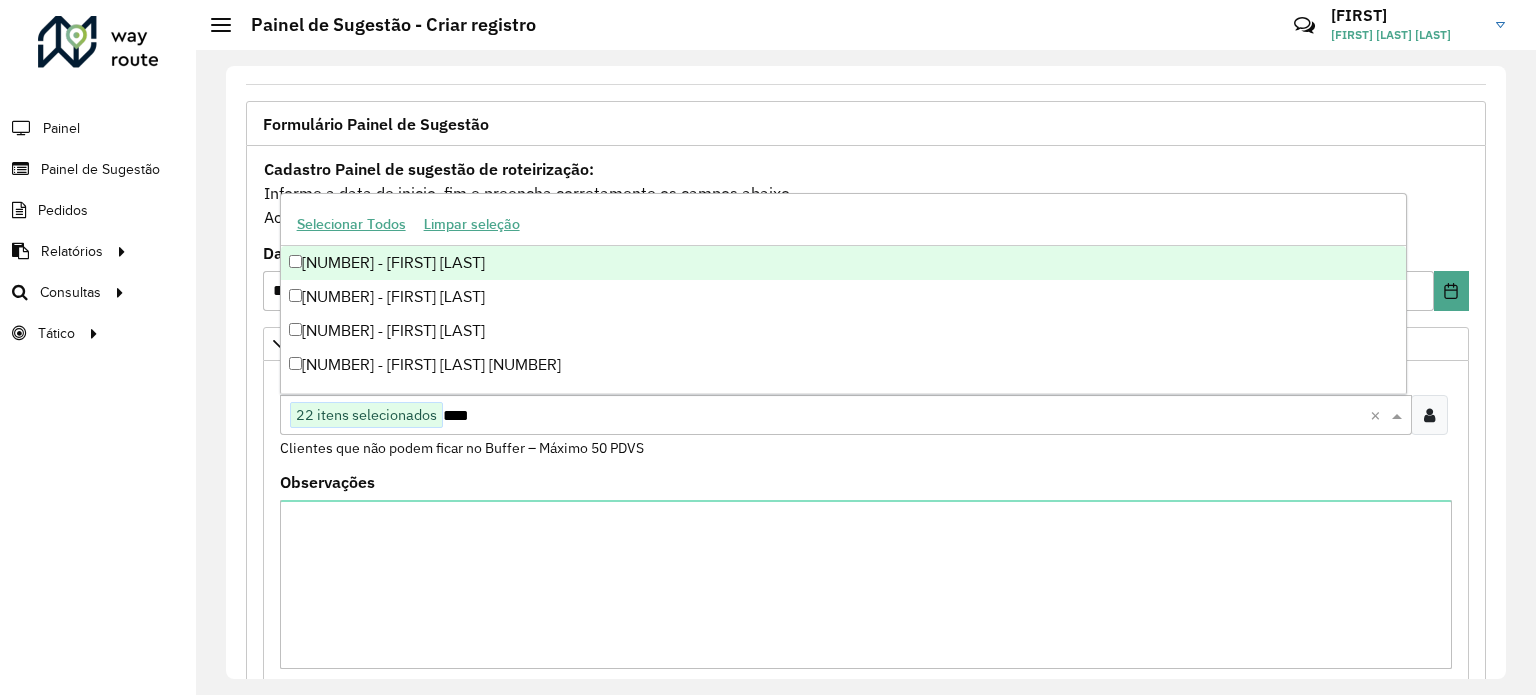 scroll, scrollTop: 0, scrollLeft: 0, axis: both 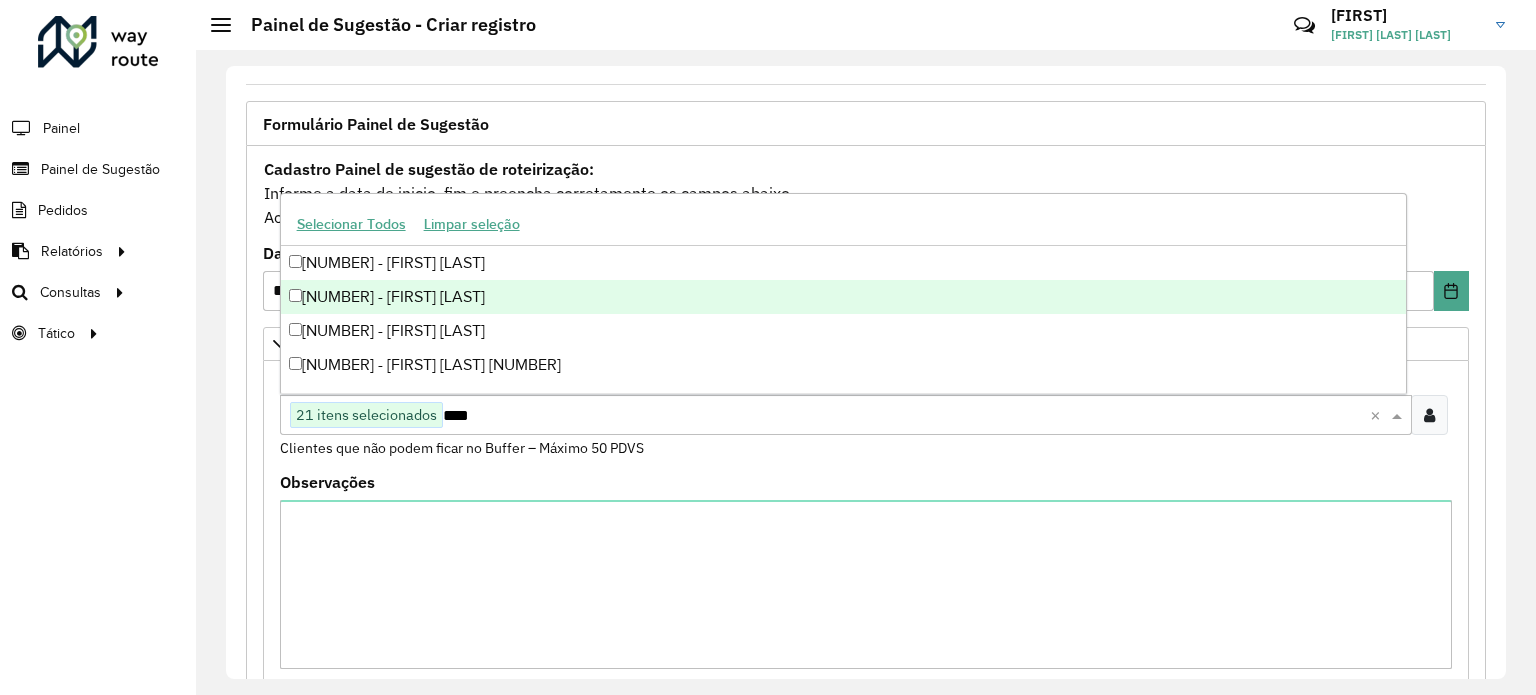 click on "[NUMBER] - [FIRST] [LAST]" at bounding box center (843, 297) 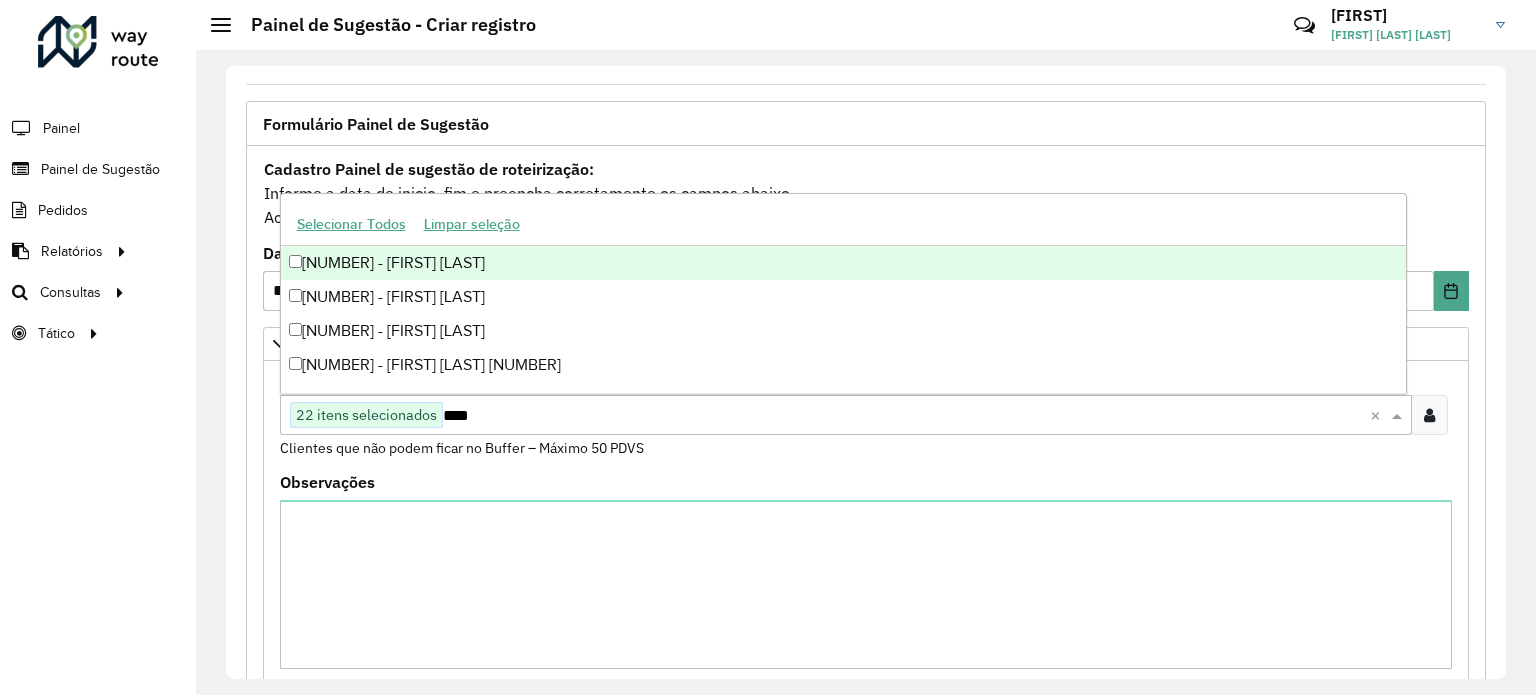 type on "****" 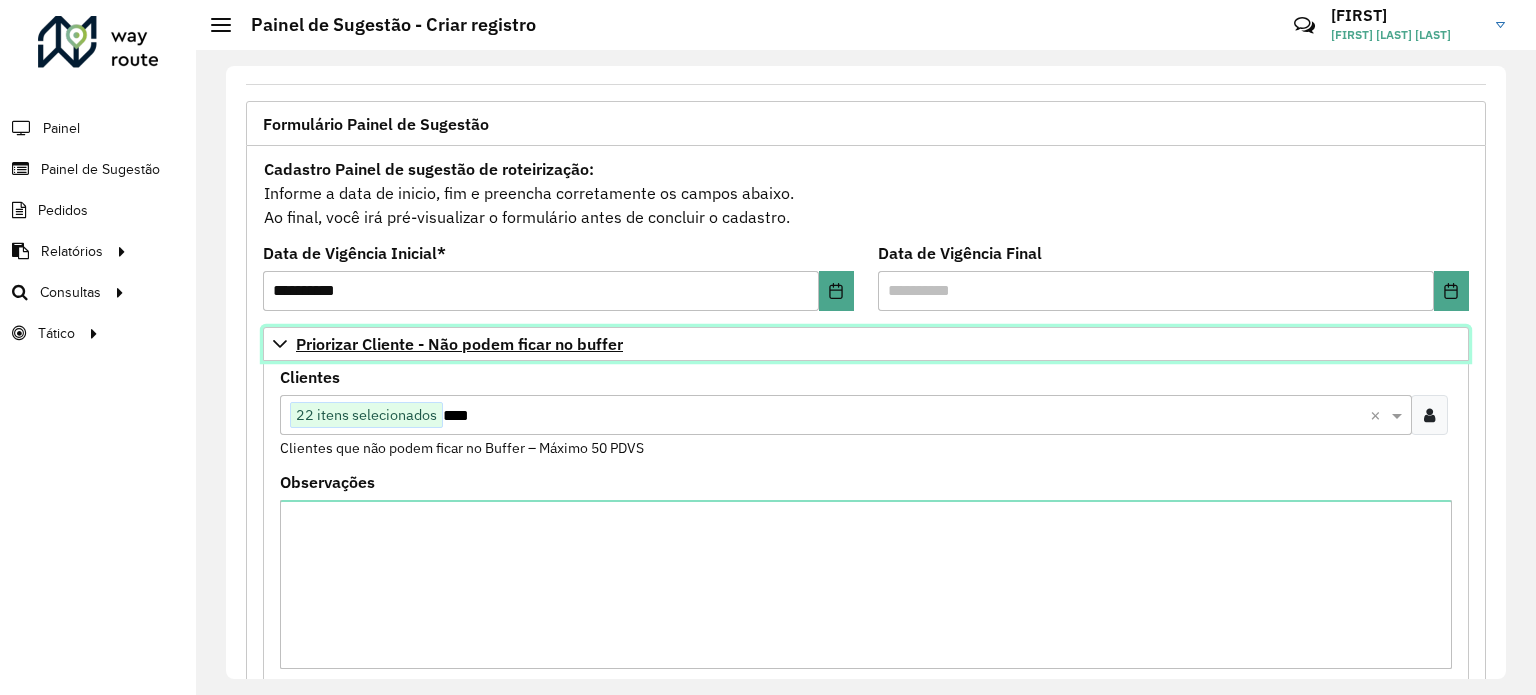click on "Priorizar Cliente - Não podem ficar no buffer" at bounding box center [459, 344] 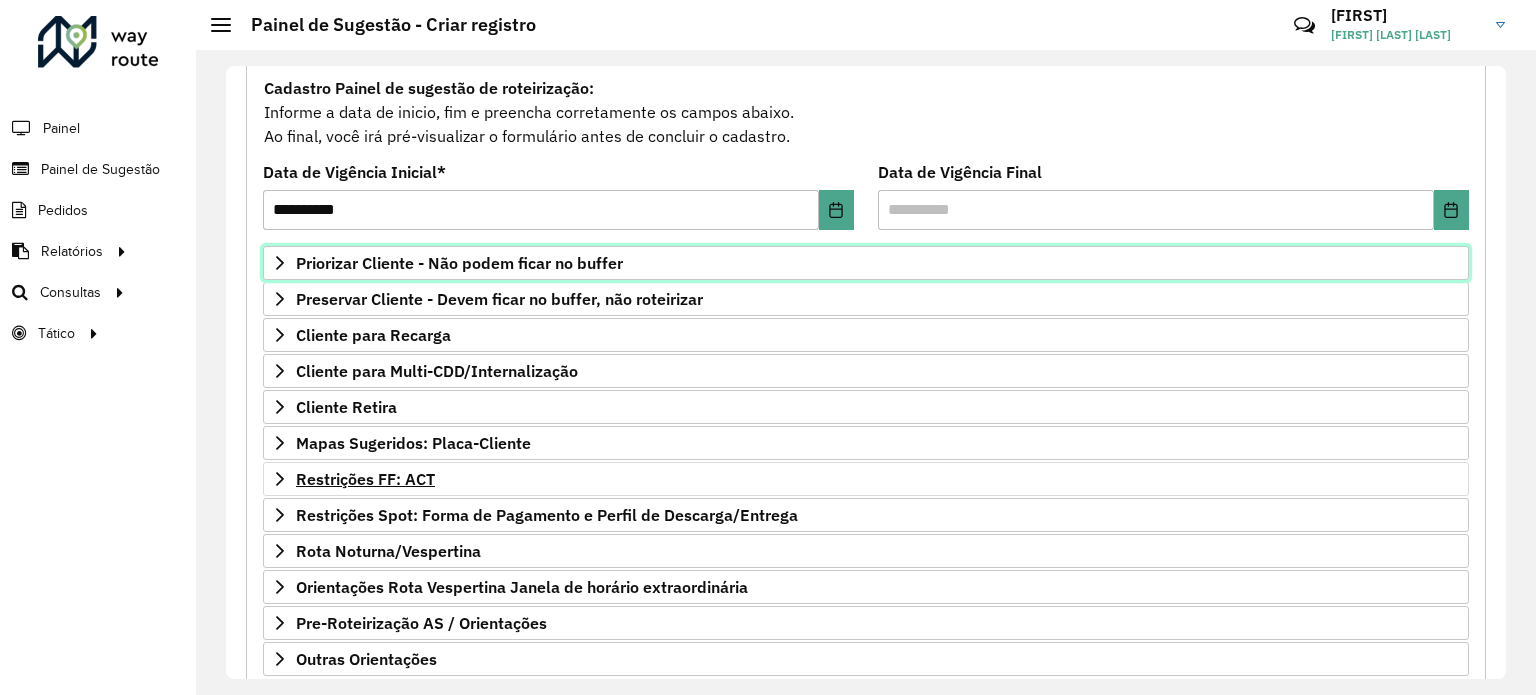 scroll, scrollTop: 294, scrollLeft: 0, axis: vertical 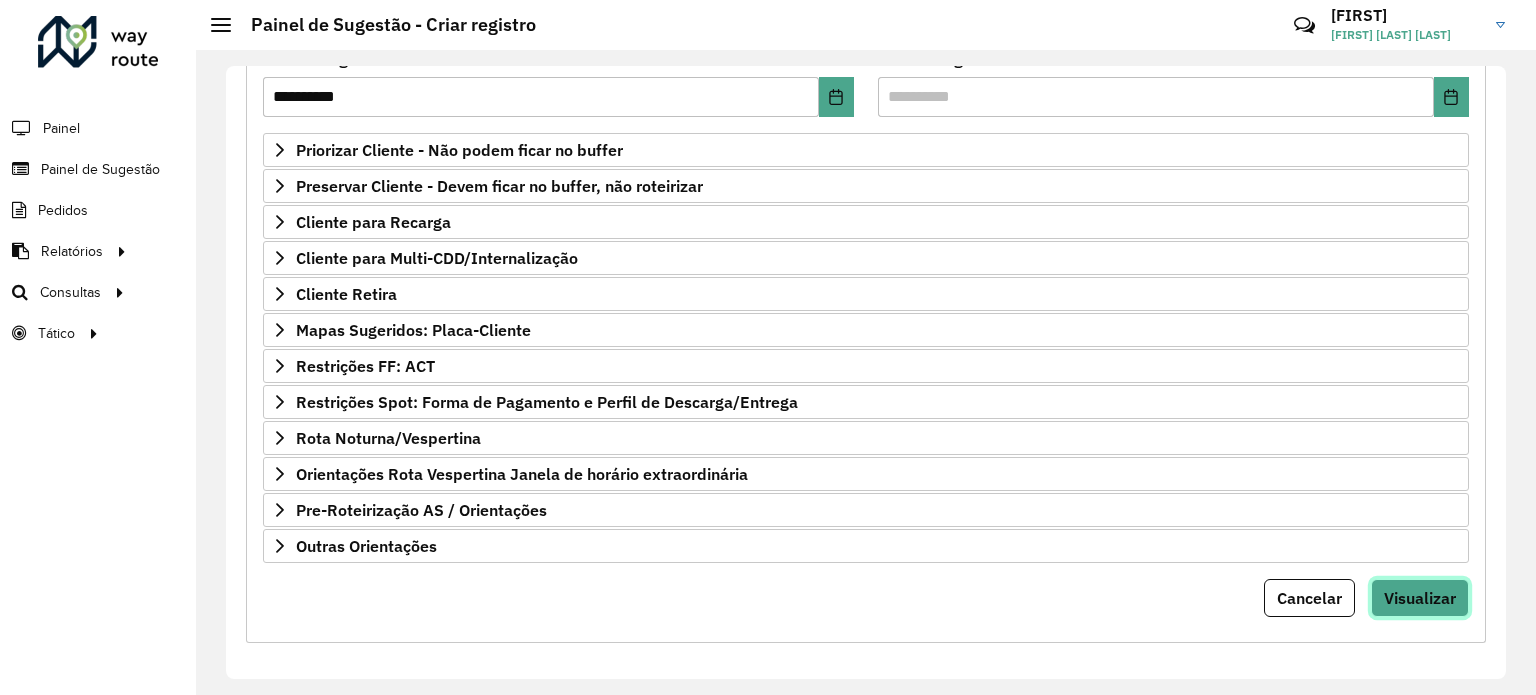 click on "Visualizar" at bounding box center [1420, 598] 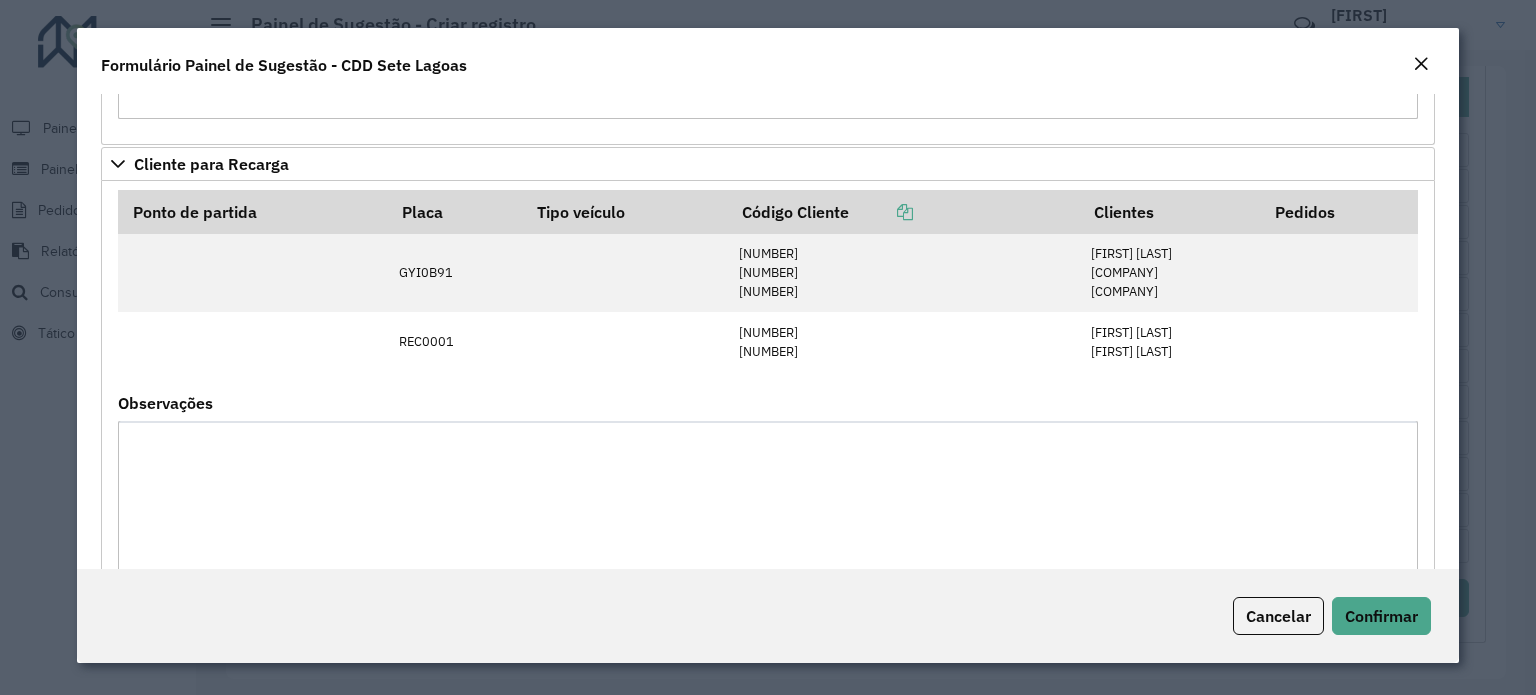 scroll, scrollTop: 1321, scrollLeft: 0, axis: vertical 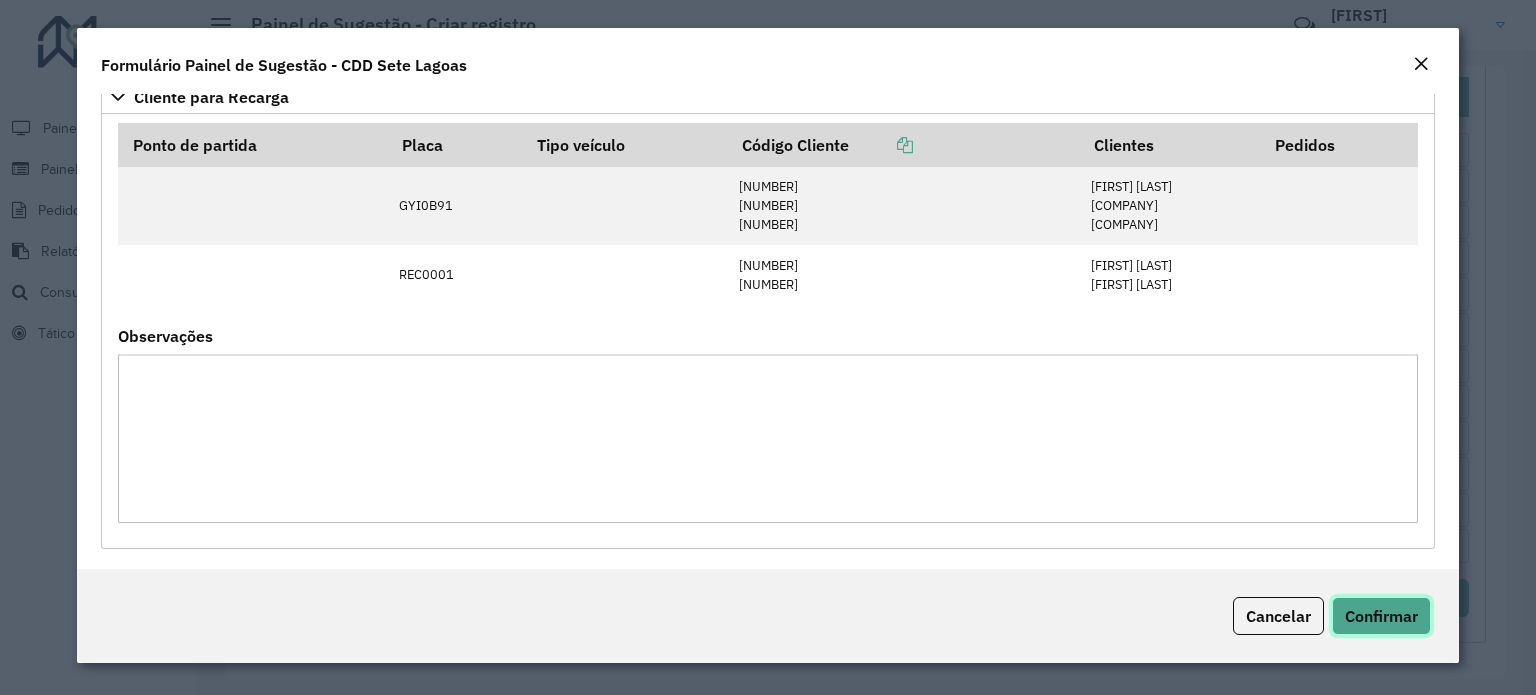 click on "Confirmar" 